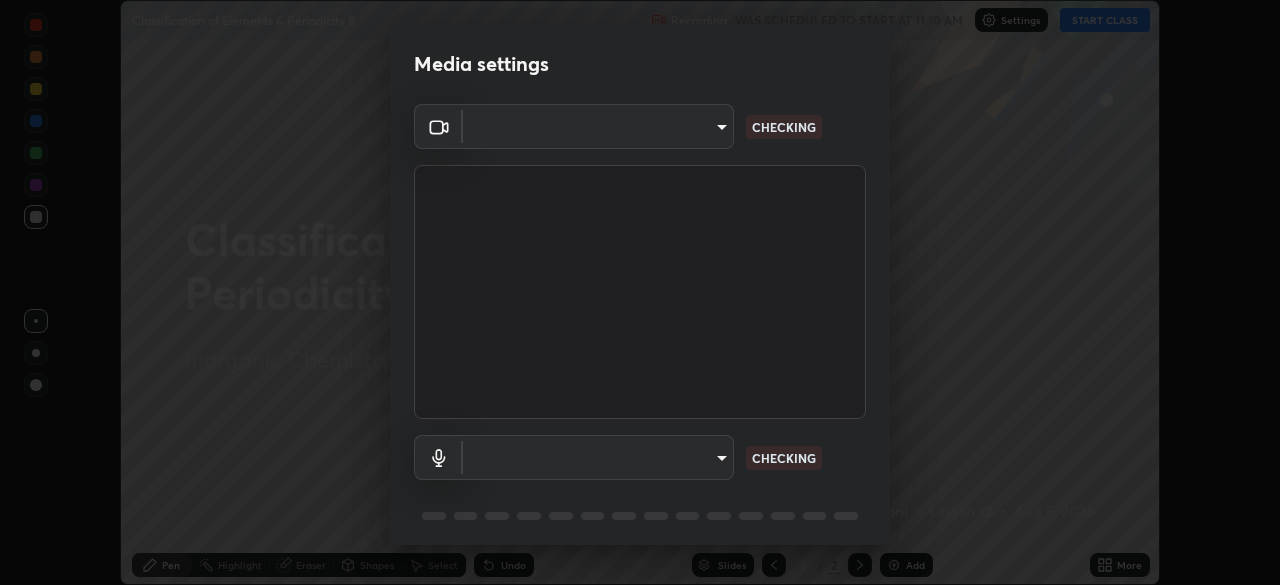 scroll, scrollTop: 0, scrollLeft: 0, axis: both 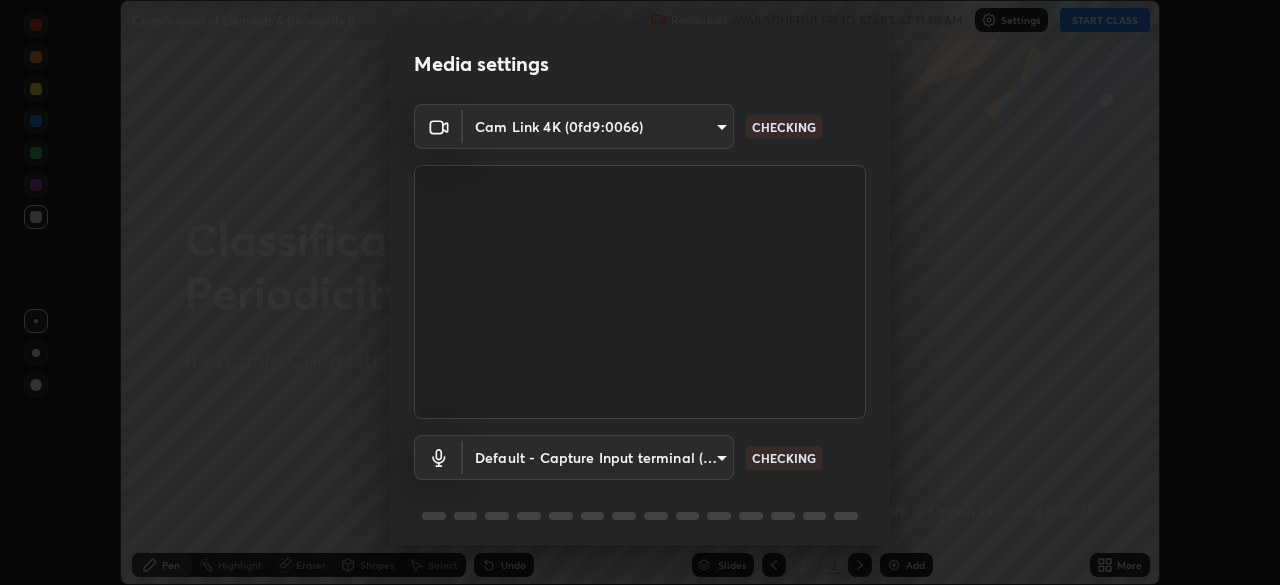 click on "Erase all Classification of Elements & Periodicity 8 Recording WAS SCHEDULED TO START AT  11:10 AM Settings START CLASS Setting up your live class Classification of Elements & Periodicity 8 • L12 of Inorganic Chemistry [PERSON] Pen Highlight Eraser Shapes Select Undo Slides 2 / 2 Add More No doubts shared Encourage your learners to ask a doubt for better clarity Report an issue Reason for reporting Buffering Chat not working Audio - Video sync issue Educator video quality low ​ Attach an image Report Media settings Cam Link 4K (0fd9:0066) [HASH] CHECKING Default - Capture Input terminal (Digital Array MIC) default CHECKING 1 / 5 Next" at bounding box center [640, 292] 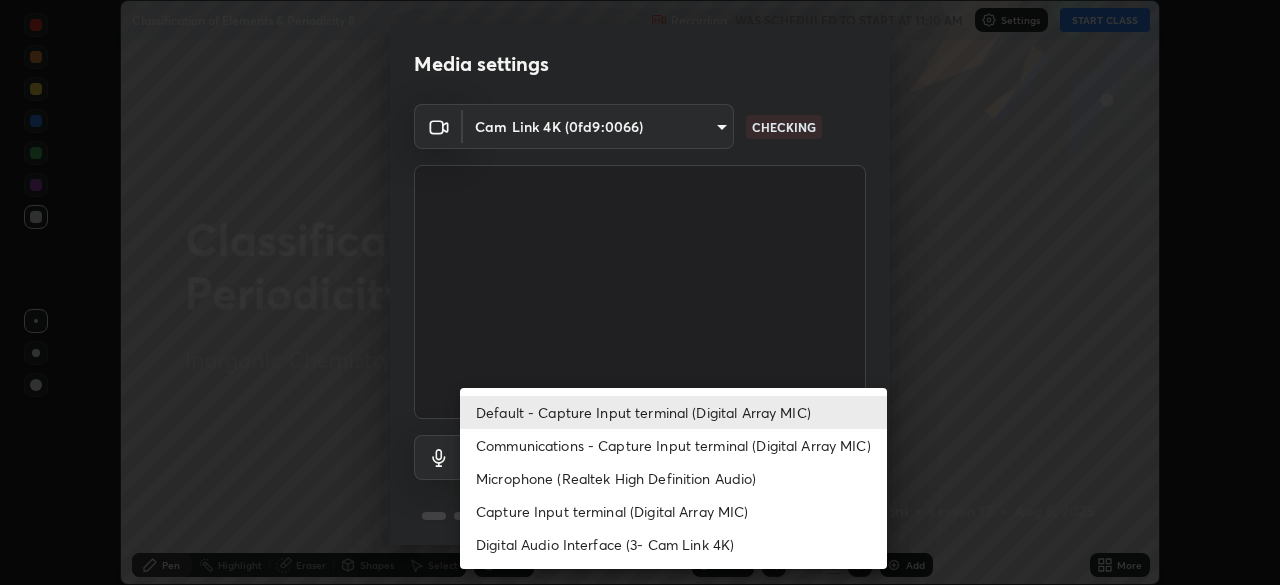 click on "Digital Audio Interface (3- Cam Link 4K)" at bounding box center [673, 544] 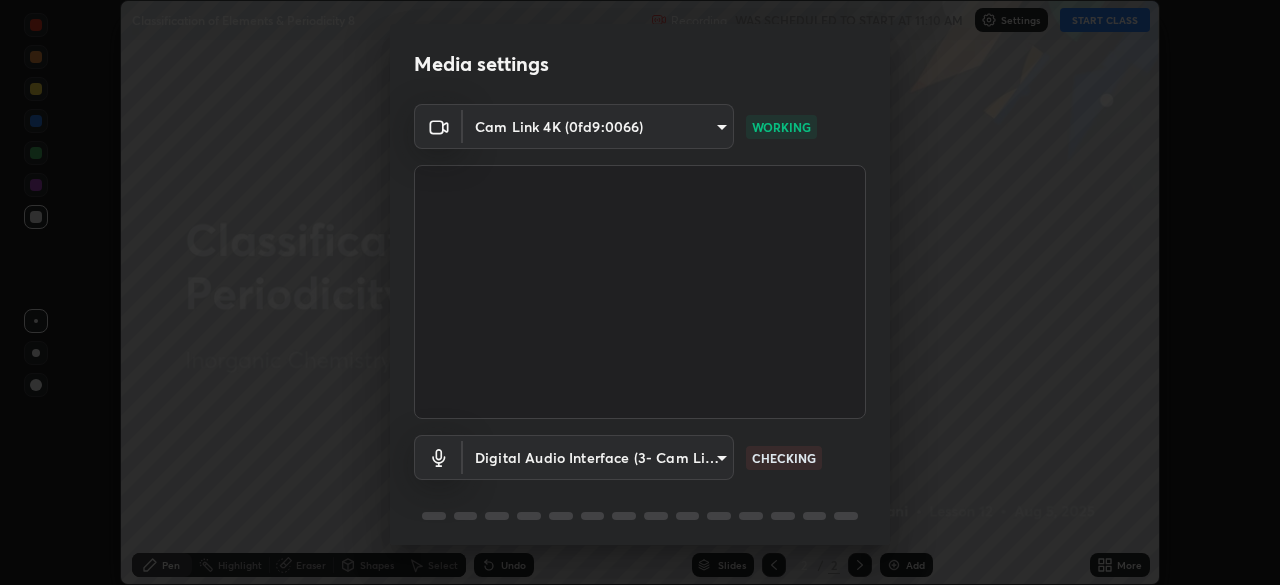 click on "Erase all Classification of Elements & Periodicity 8 Recording WAS SCHEDULED TO START AT  11:10 AM Settings START CLASS Setting up your live class Classification of Elements & Periodicity 8 • L12 of Inorganic Chemistry [PERSON] Pen Highlight Eraser Shapes Select Undo Slides 2 / 2 Add More No doubts shared Encourage your learners to ask a doubt for better clarity Report an issue Reason for reporting Buffering Chat not working Audio - Video sync issue Educator video quality low ​ Attach an image Report Media settings Cam Link 4K (0fd9:0066) [HASH] WORKING Digital Audio Interface (3- Cam Link 4K) [HASH] CHECKING 1 / 5 Next" at bounding box center (640, 292) 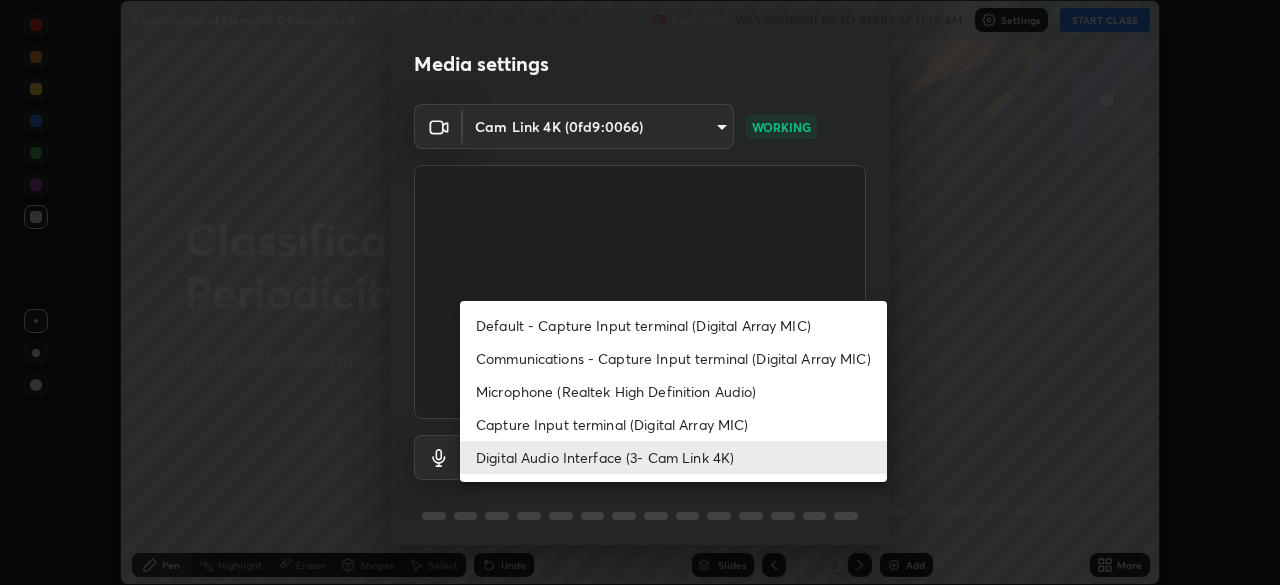 click on "Default - Capture Input terminal (Digital Array MIC)" at bounding box center (673, 325) 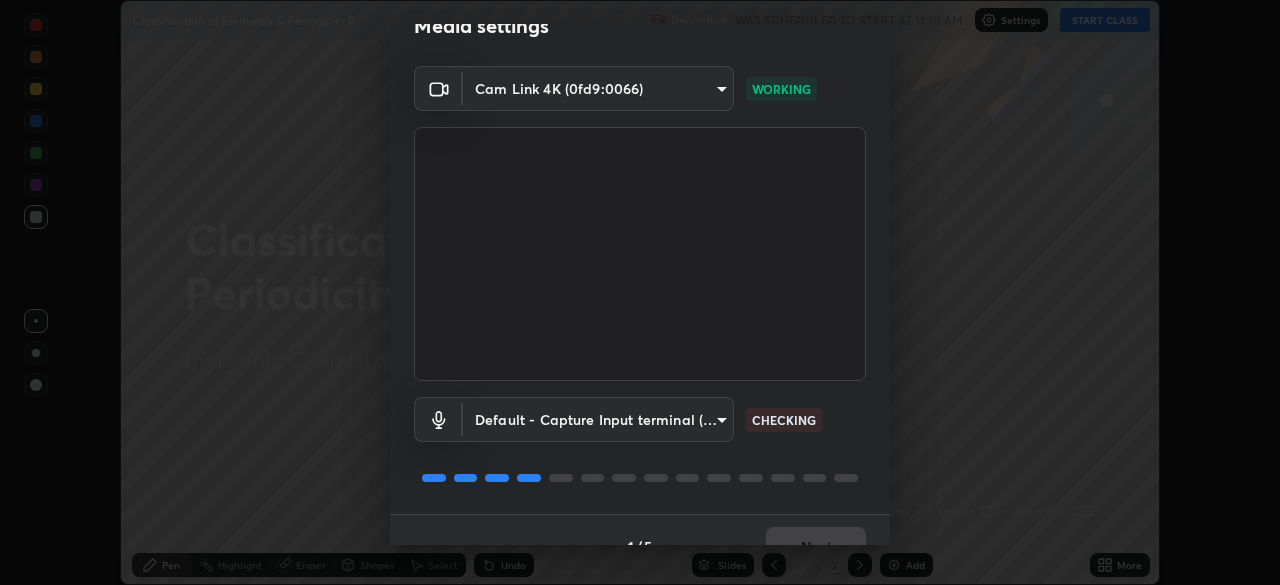 scroll, scrollTop: 71, scrollLeft: 0, axis: vertical 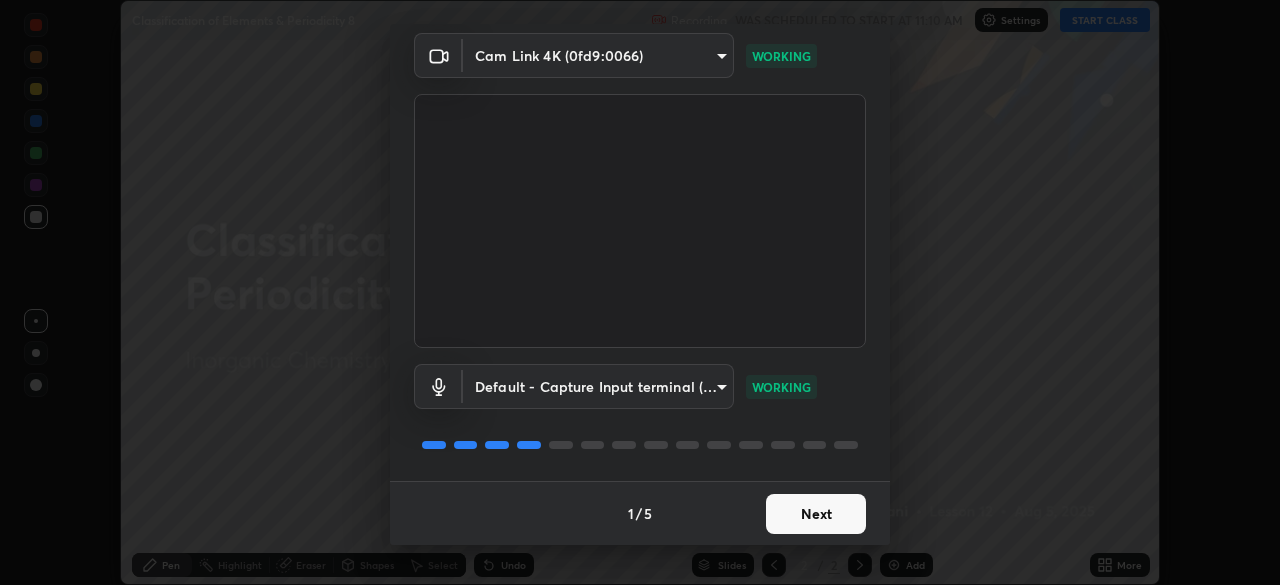 click on "Next" at bounding box center (816, 514) 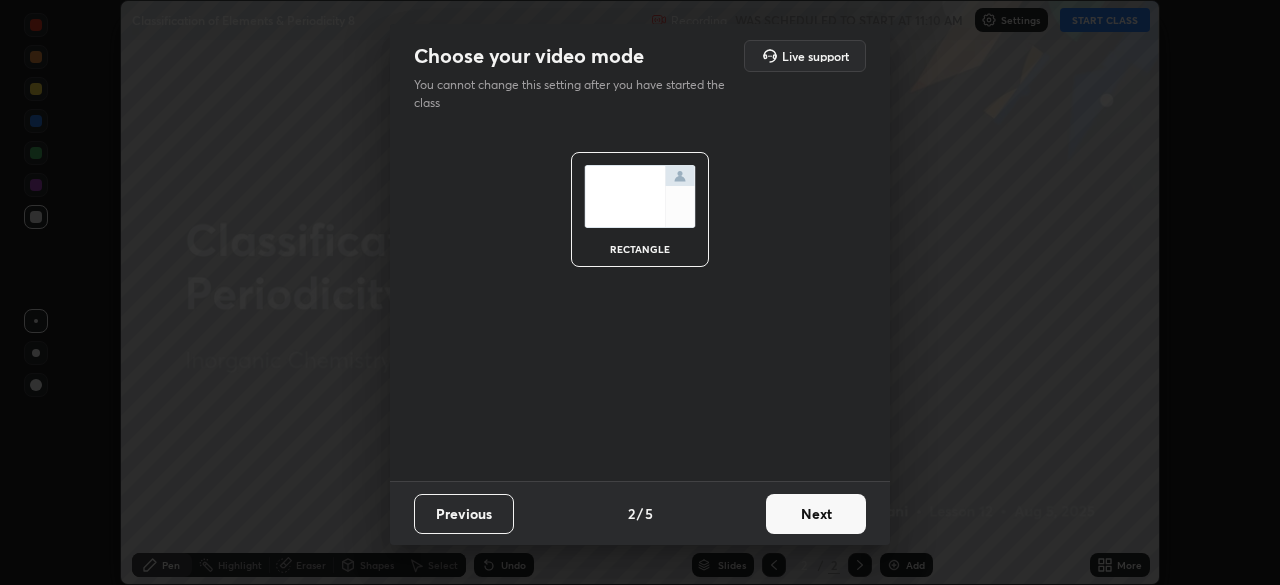 click on "Next" at bounding box center [816, 514] 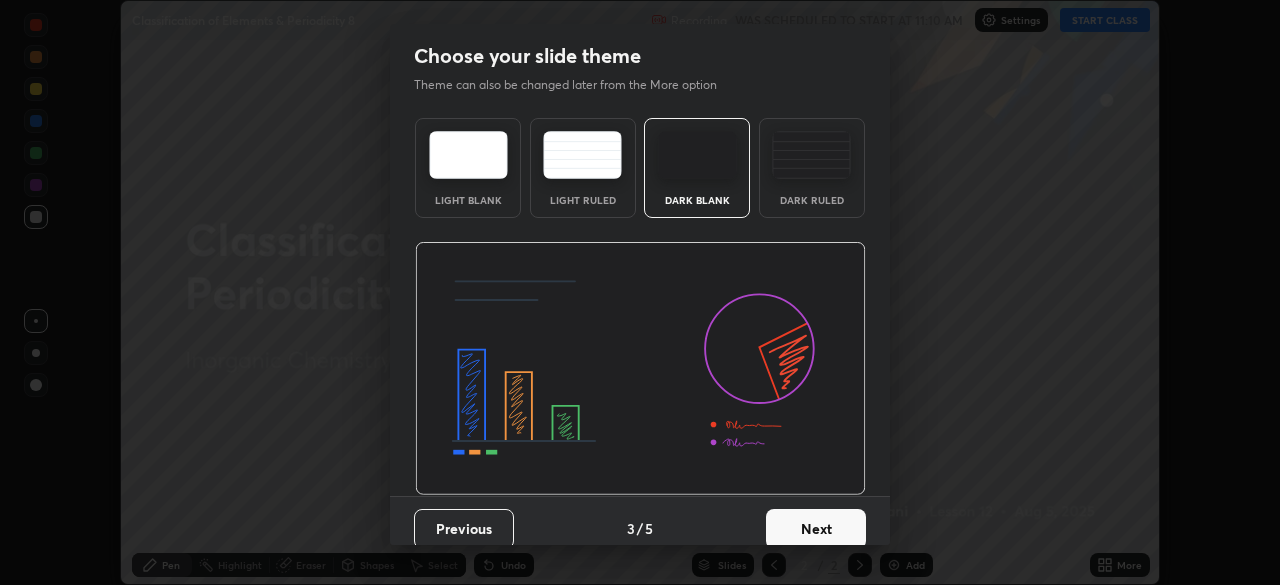 click on "Next" at bounding box center [816, 529] 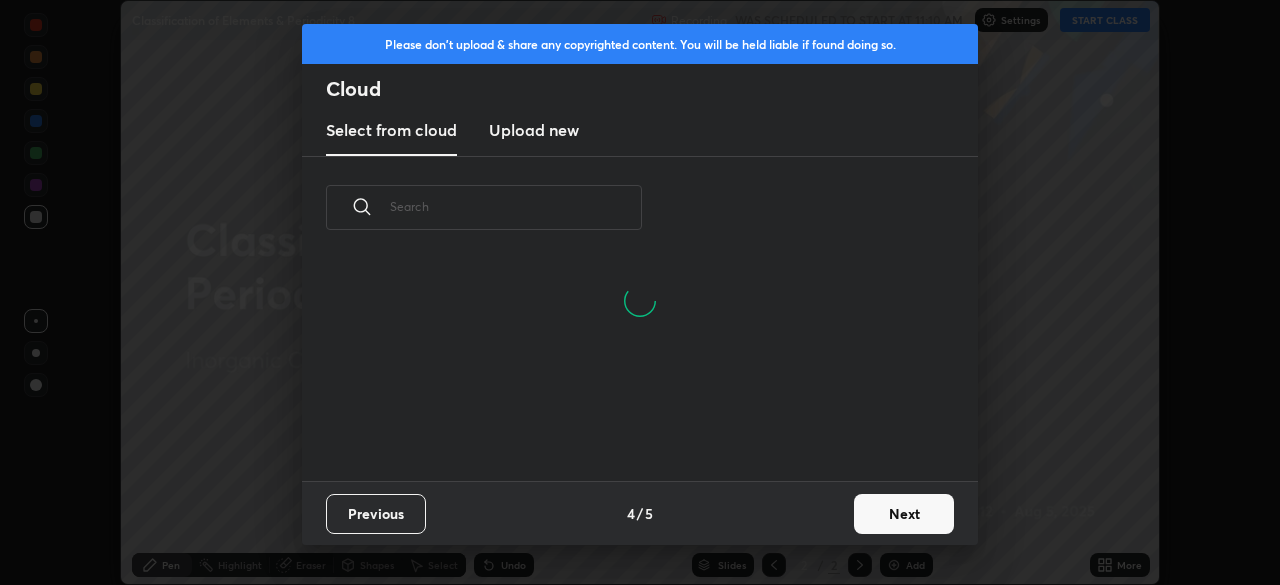 scroll, scrollTop: 7, scrollLeft: 11, axis: both 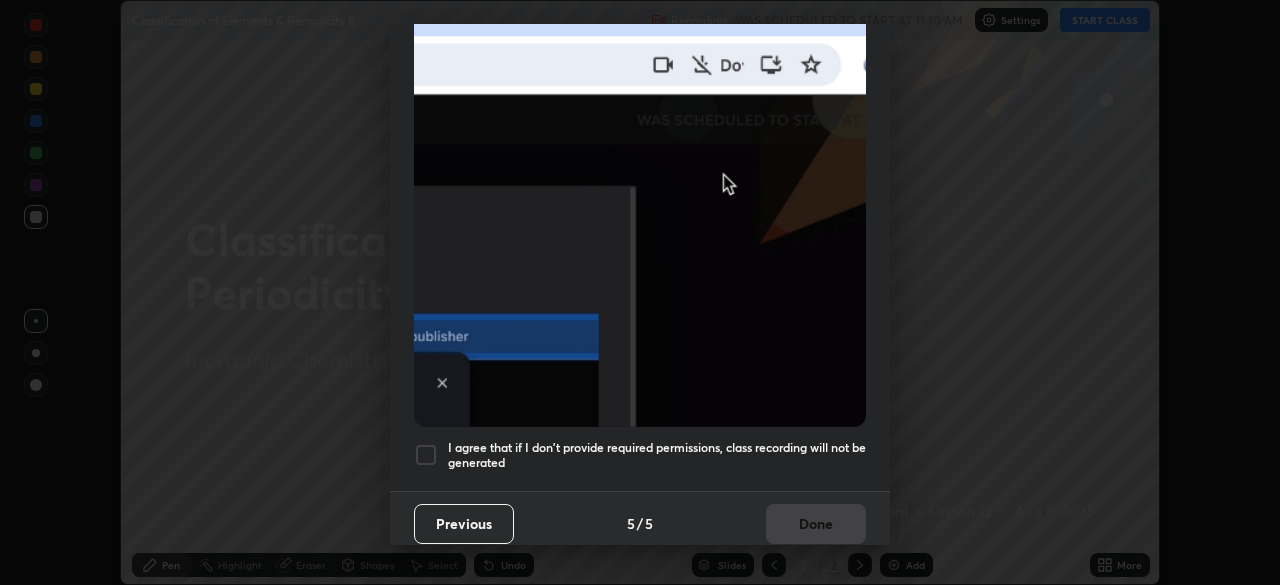 click at bounding box center [426, 455] 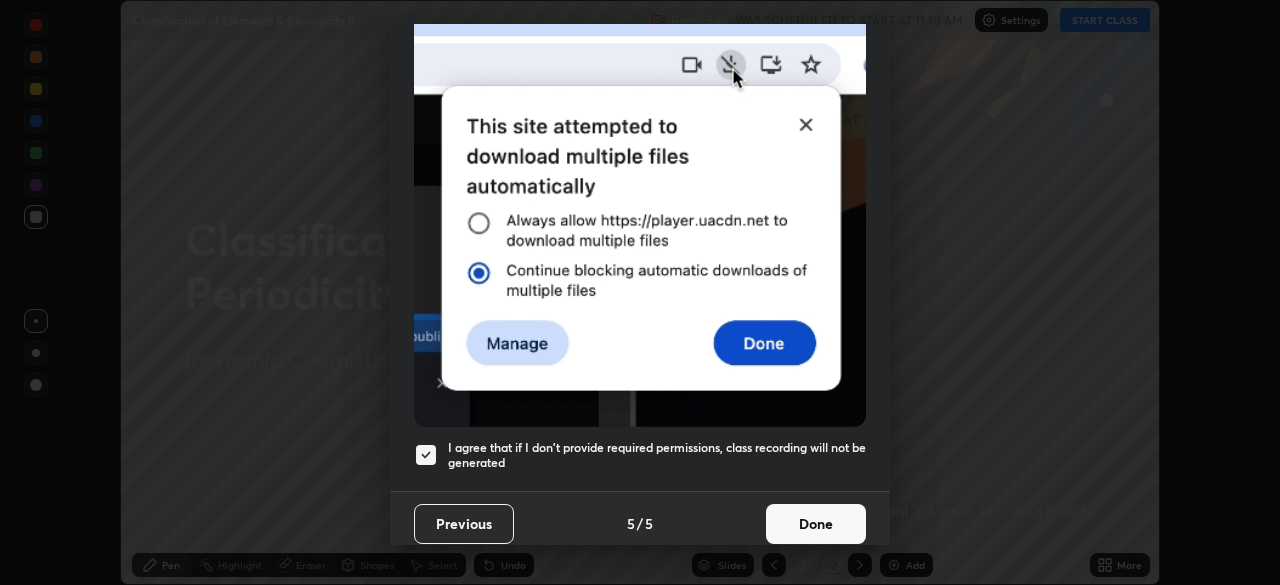 click on "Done" at bounding box center (816, 524) 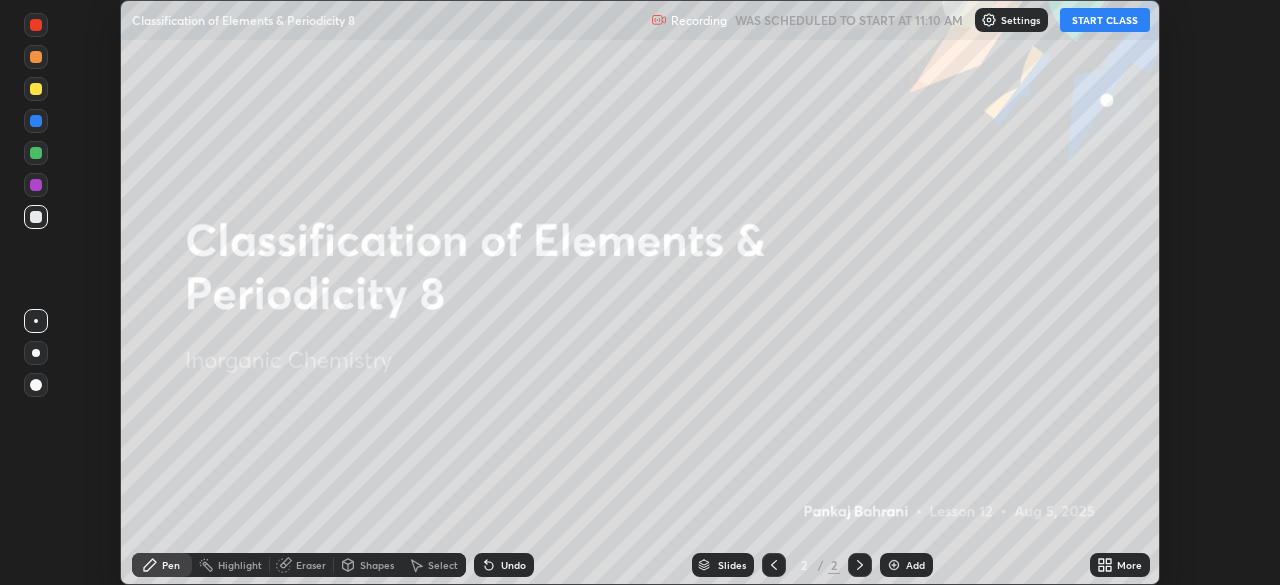 click 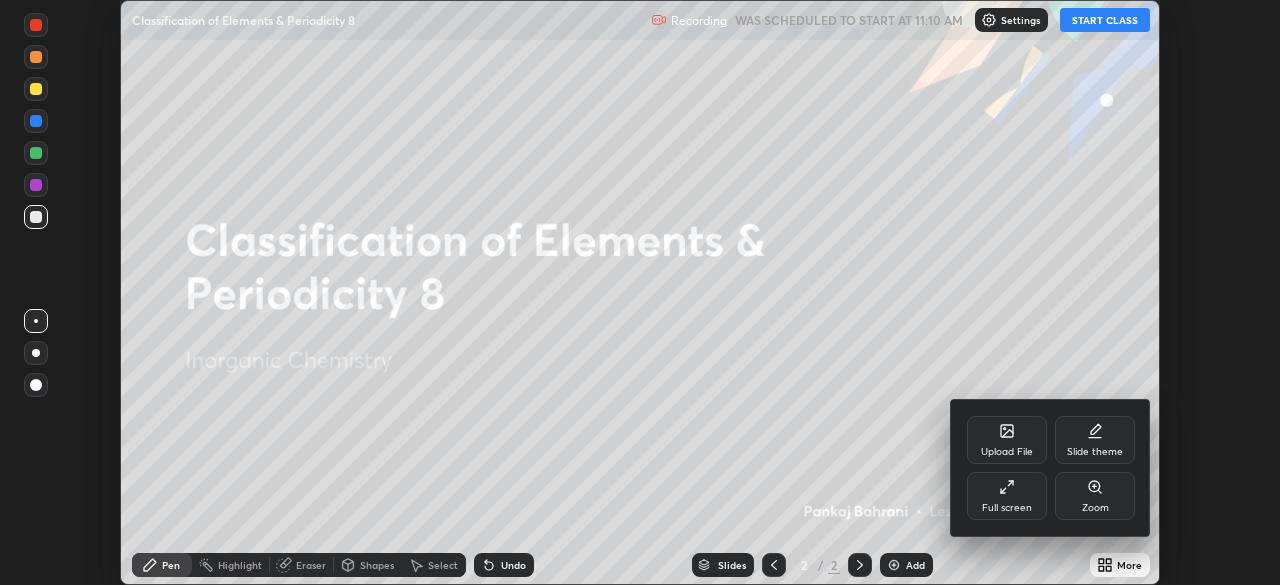 click on "Full screen" at bounding box center [1007, 496] 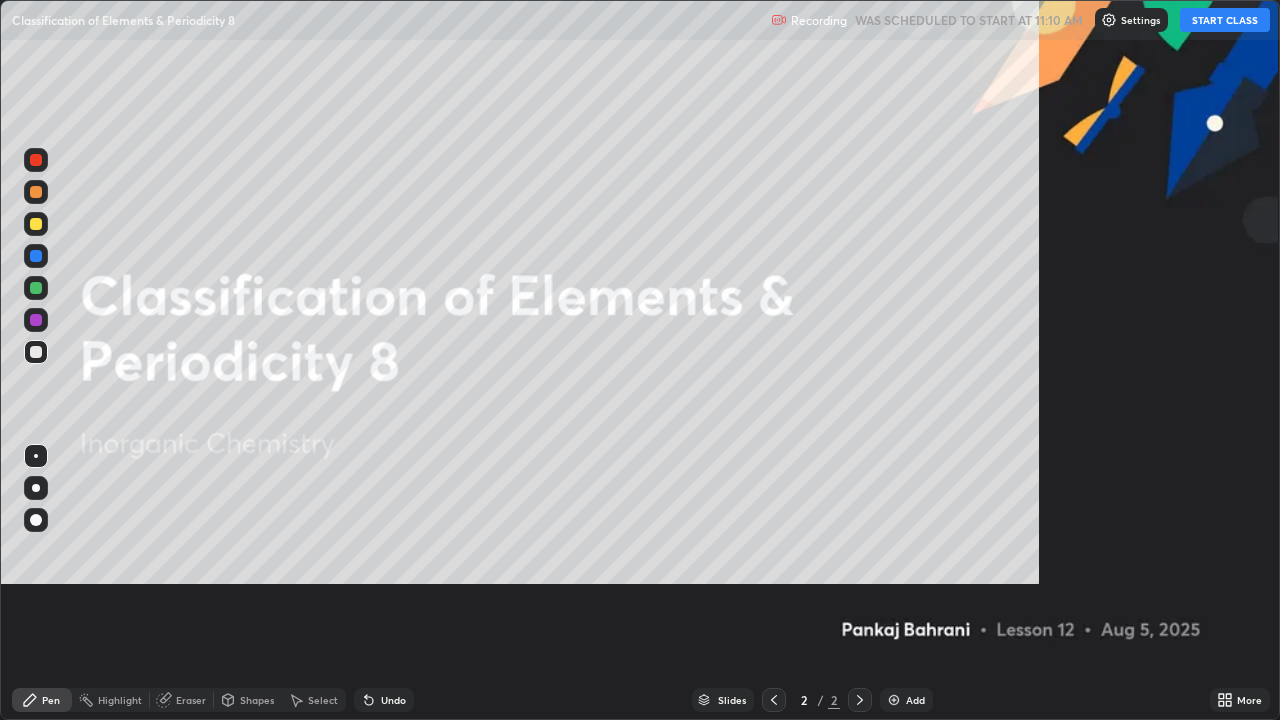 scroll, scrollTop: 99280, scrollLeft: 98720, axis: both 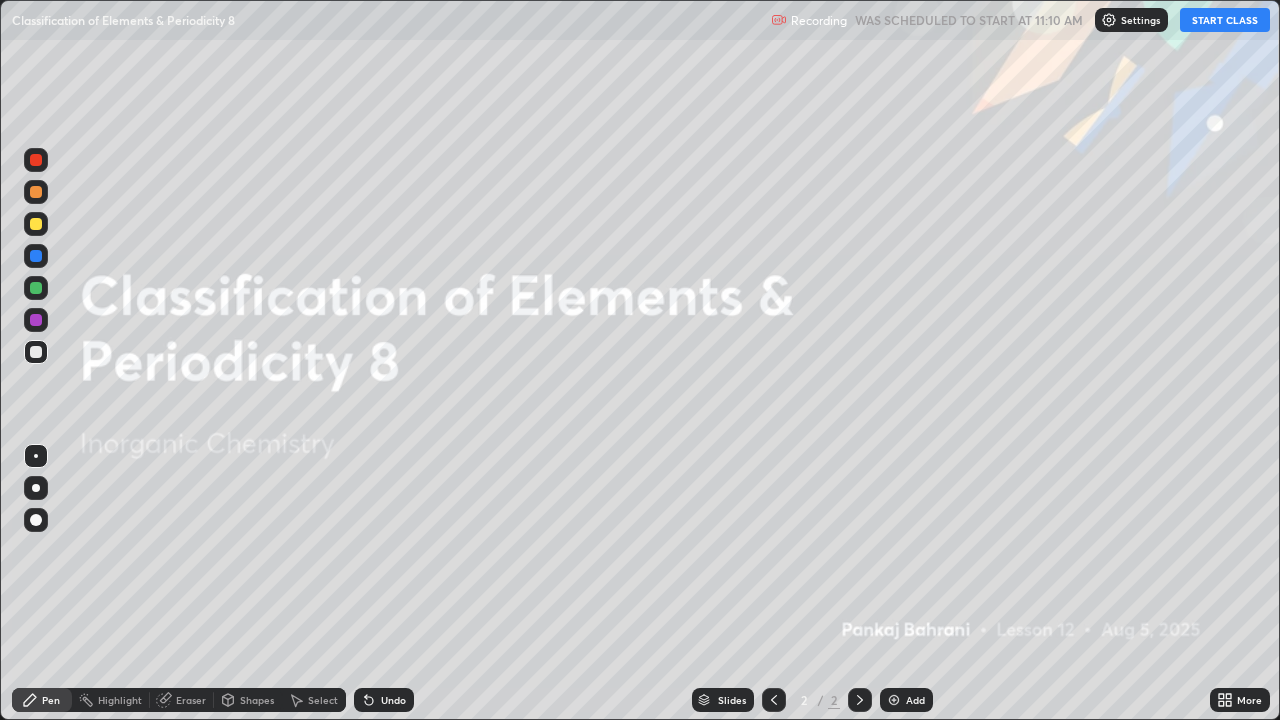 click on "START CLASS" at bounding box center [1225, 20] 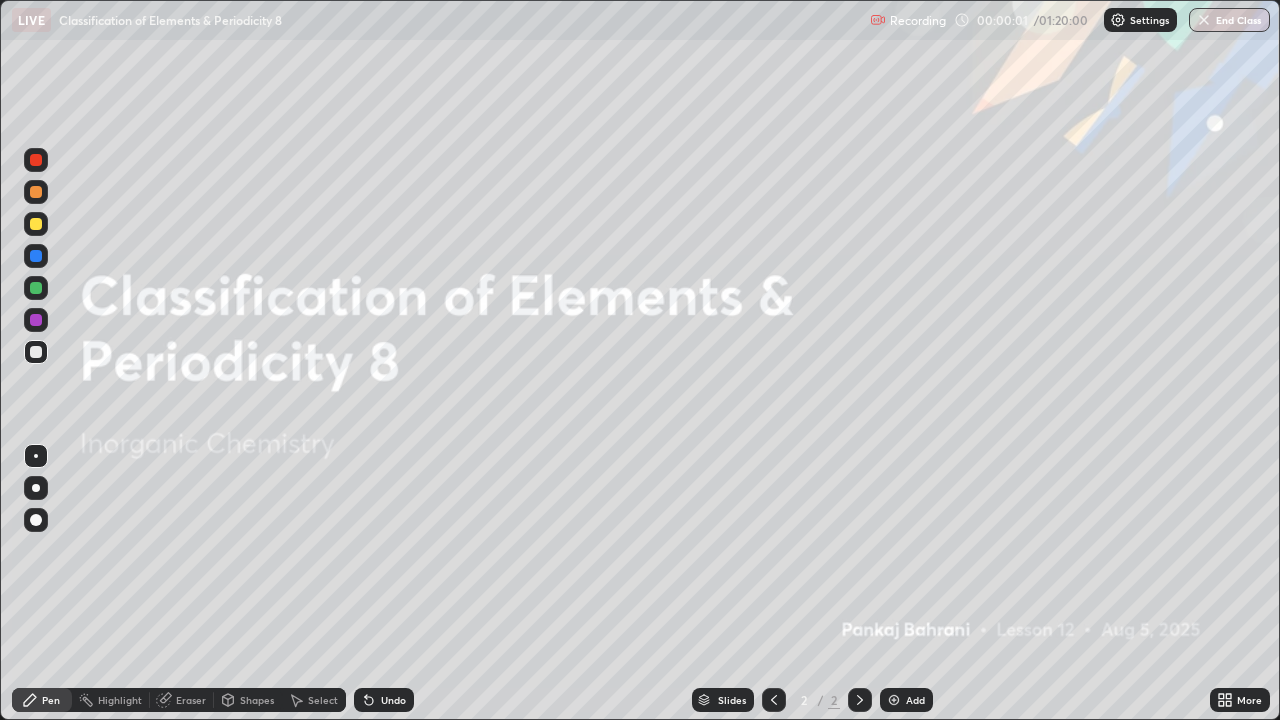 click on "Add" at bounding box center (906, 700) 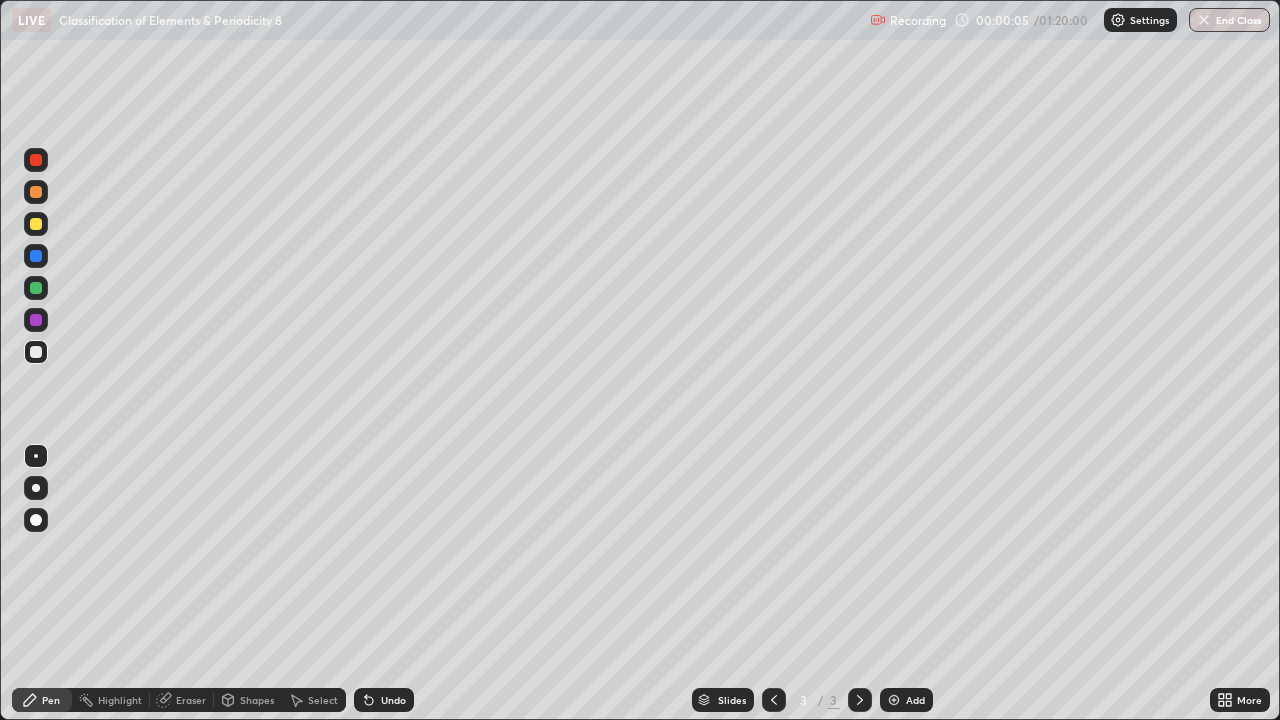 click at bounding box center [36, 192] 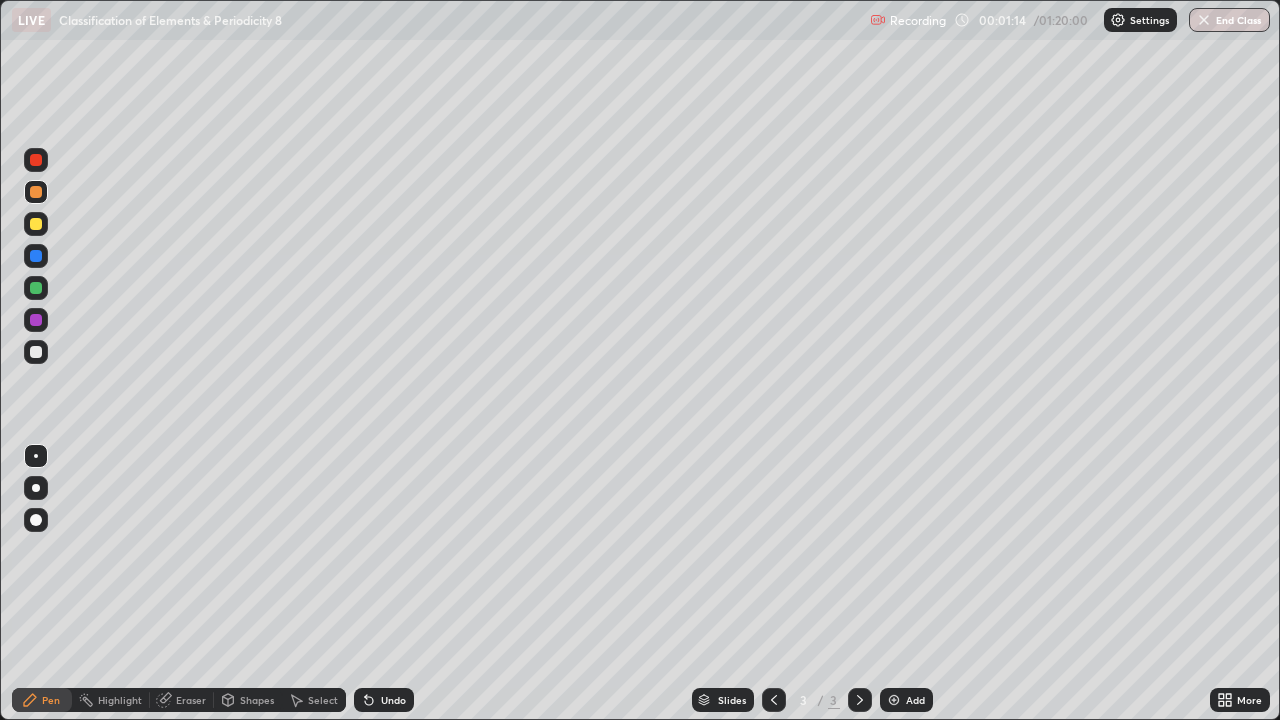 click on "Setting up your live class" at bounding box center (640, 360) 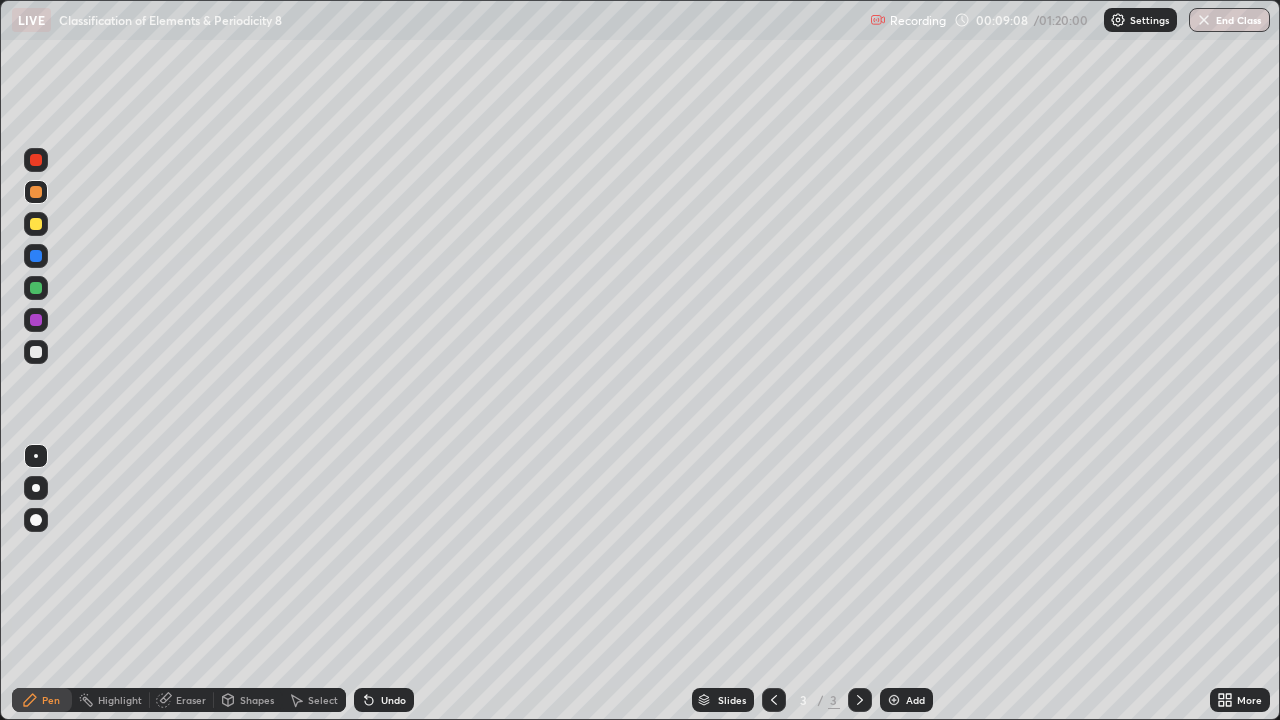 click at bounding box center [36, 352] 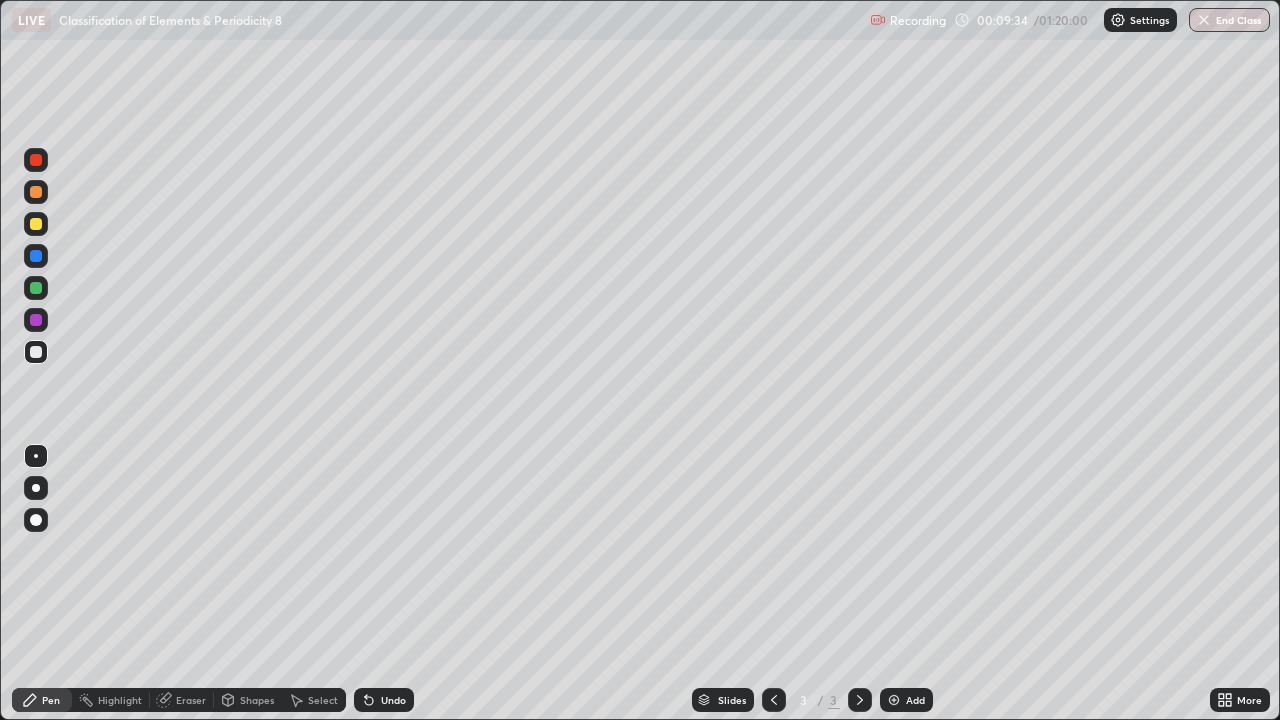 click on "Add" at bounding box center [906, 700] 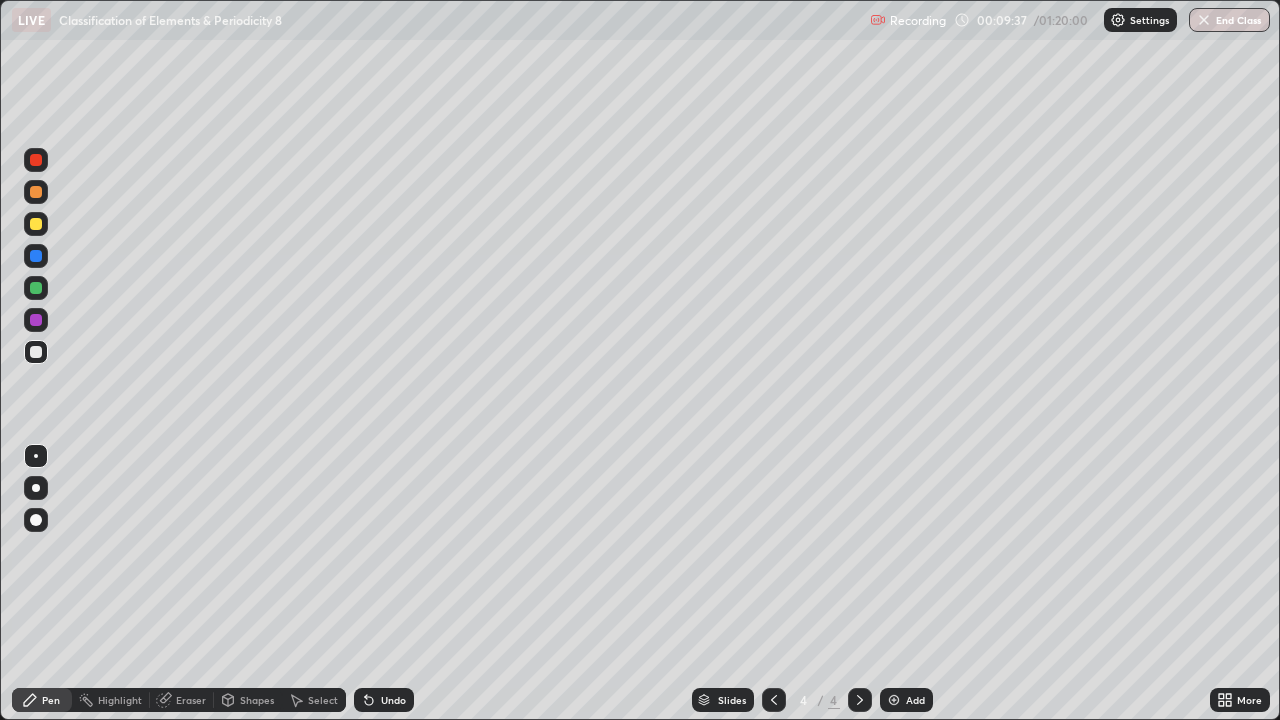 click at bounding box center [36, 224] 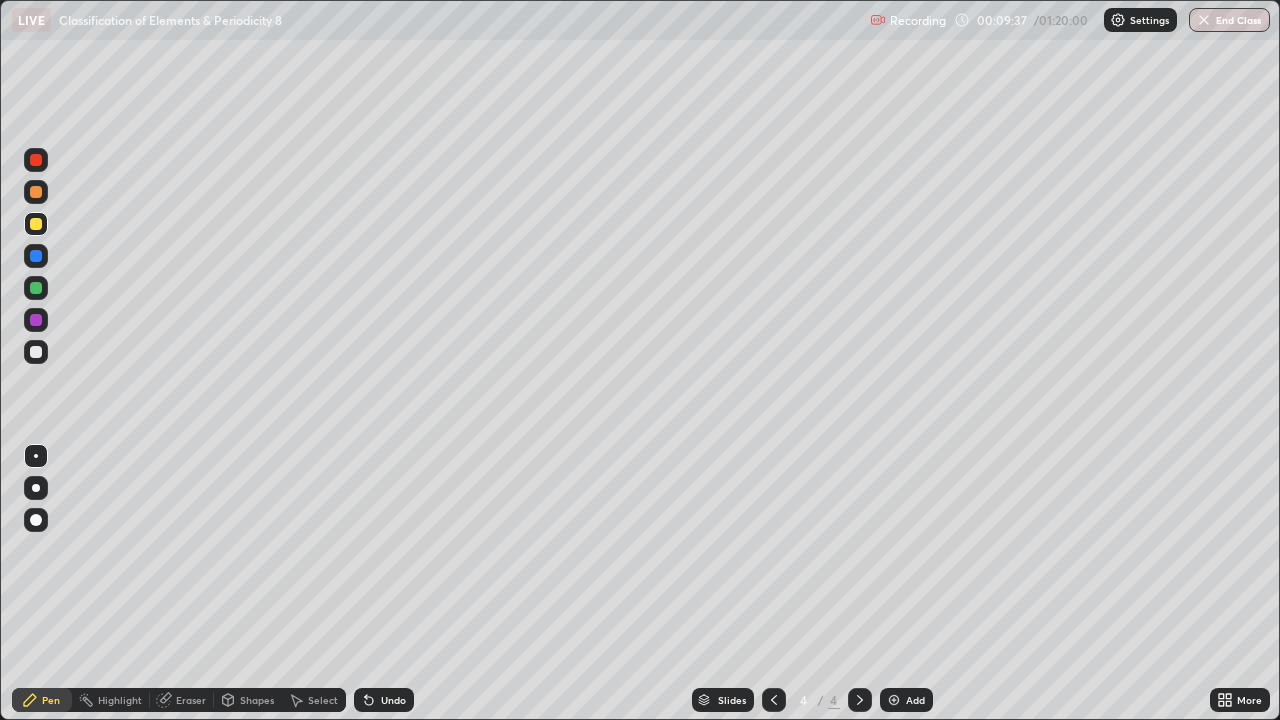 click at bounding box center [36, 352] 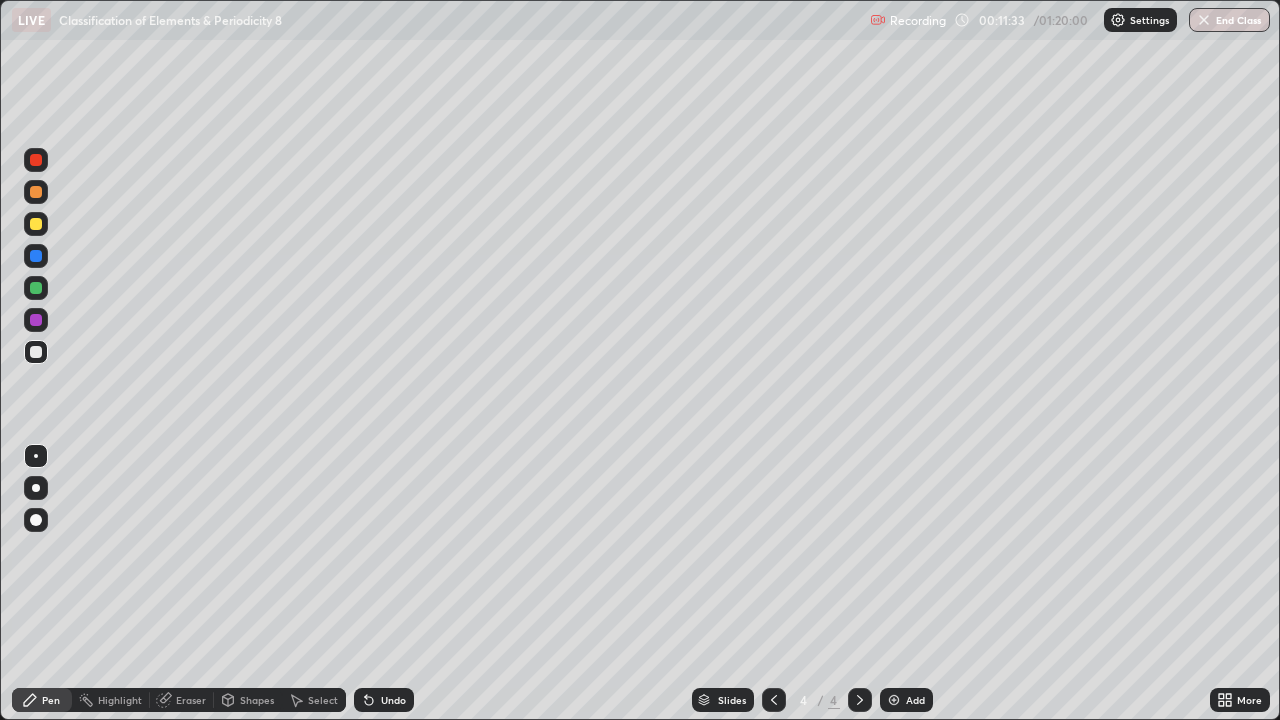 click at bounding box center (36, 288) 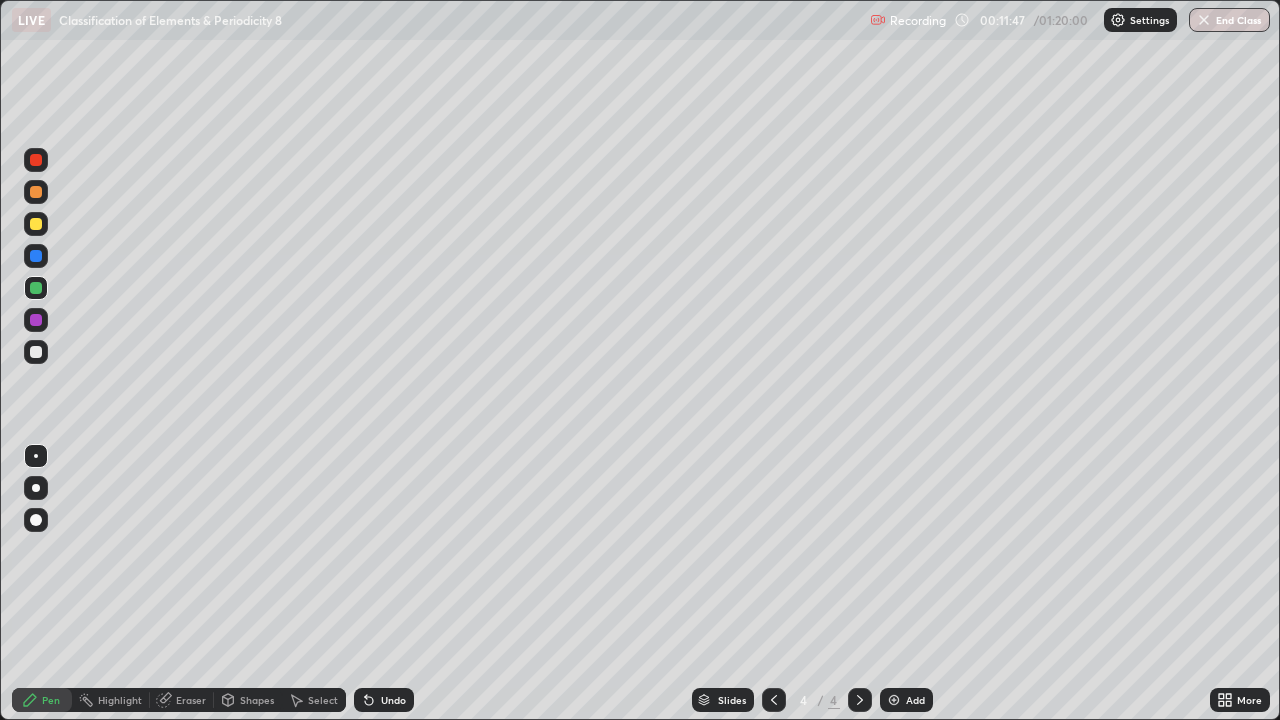 click at bounding box center [36, 352] 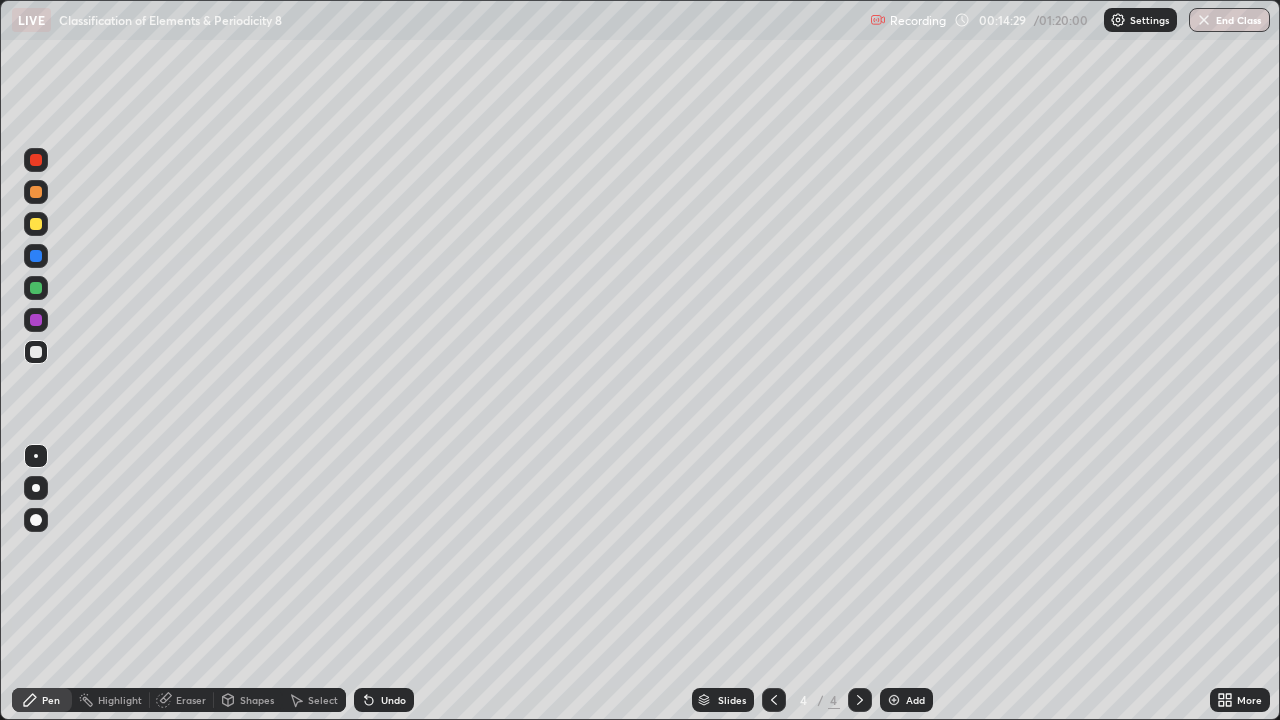 click on "Undo" at bounding box center [393, 700] 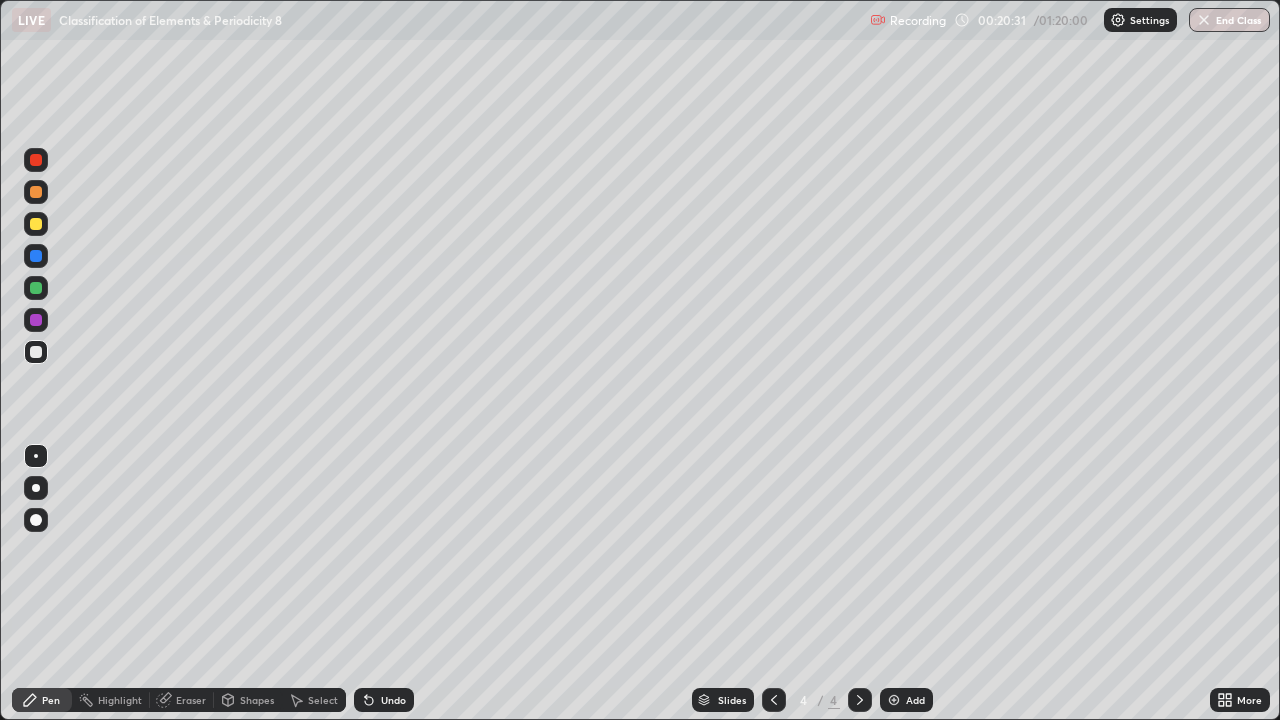 click on "Add" at bounding box center [906, 700] 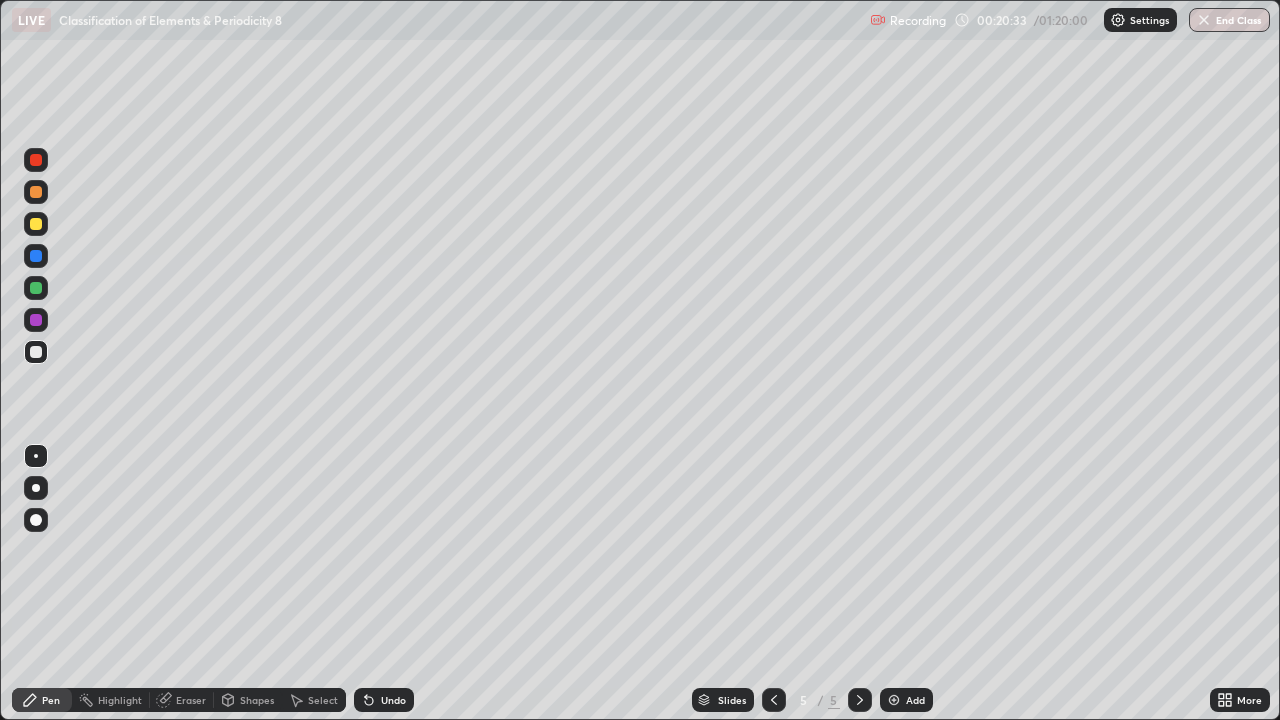 click at bounding box center [36, 224] 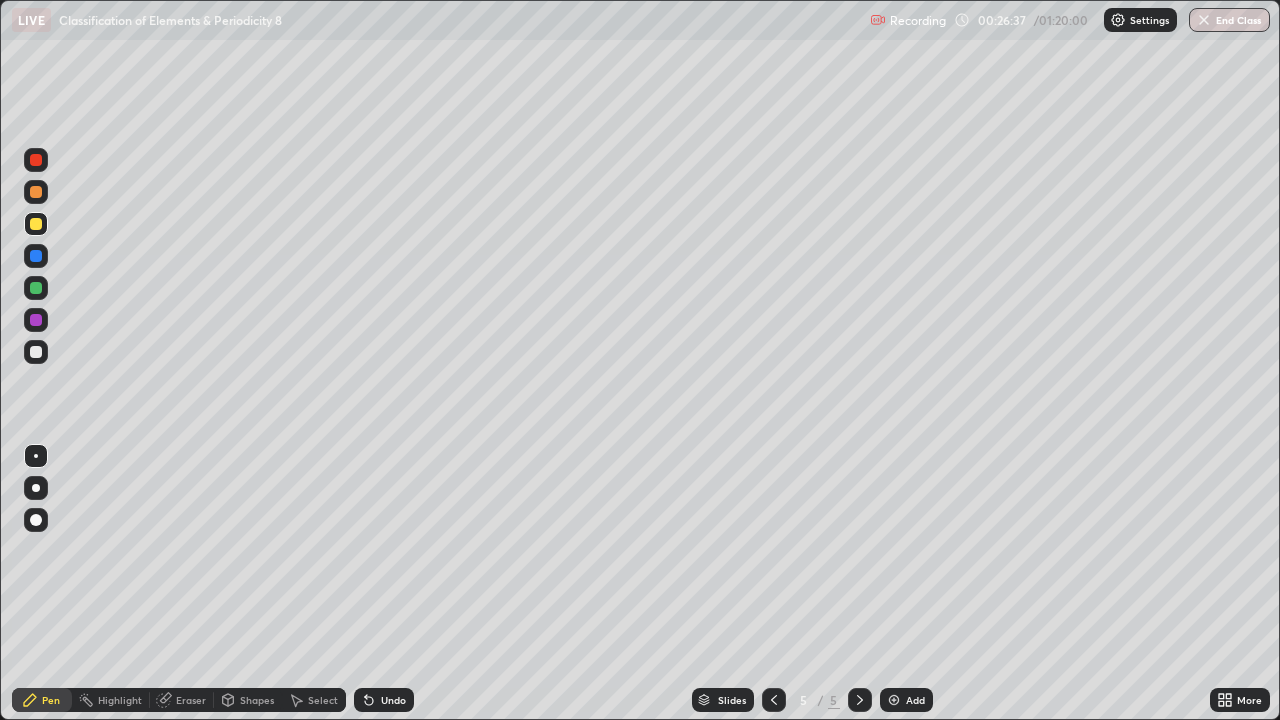 click on "Eraser" at bounding box center (191, 700) 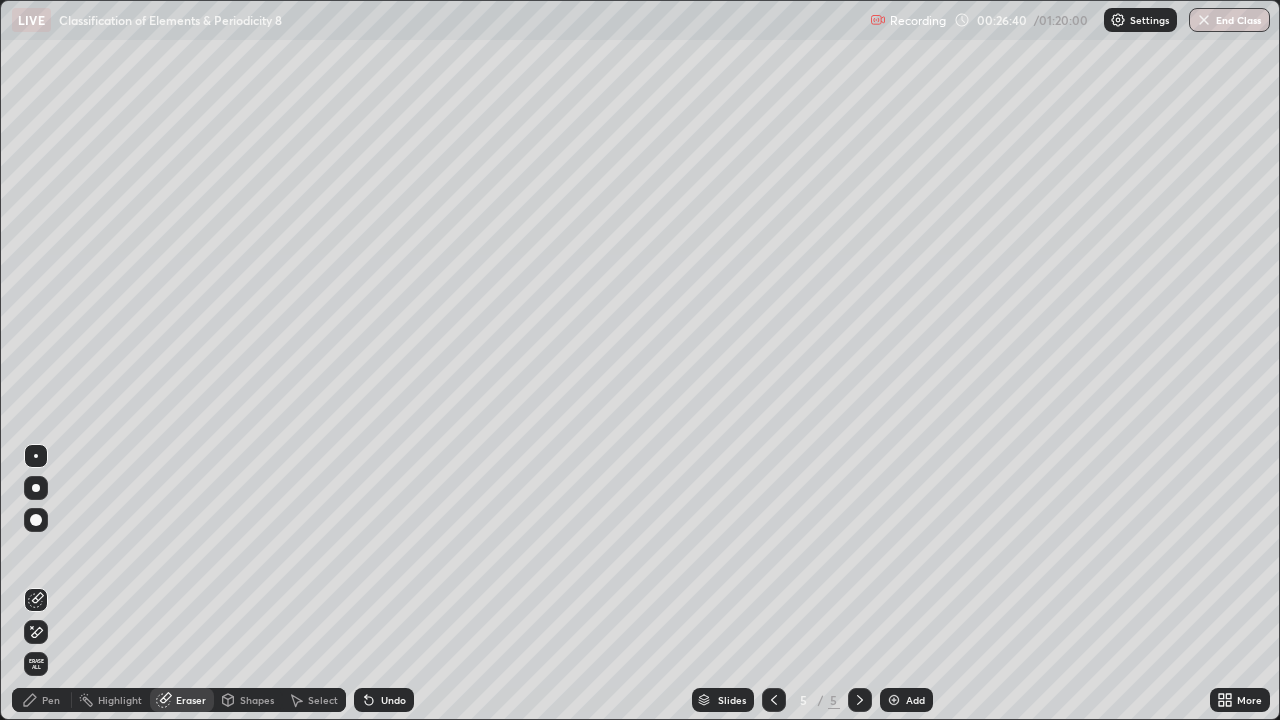 click on "Pen" at bounding box center (51, 700) 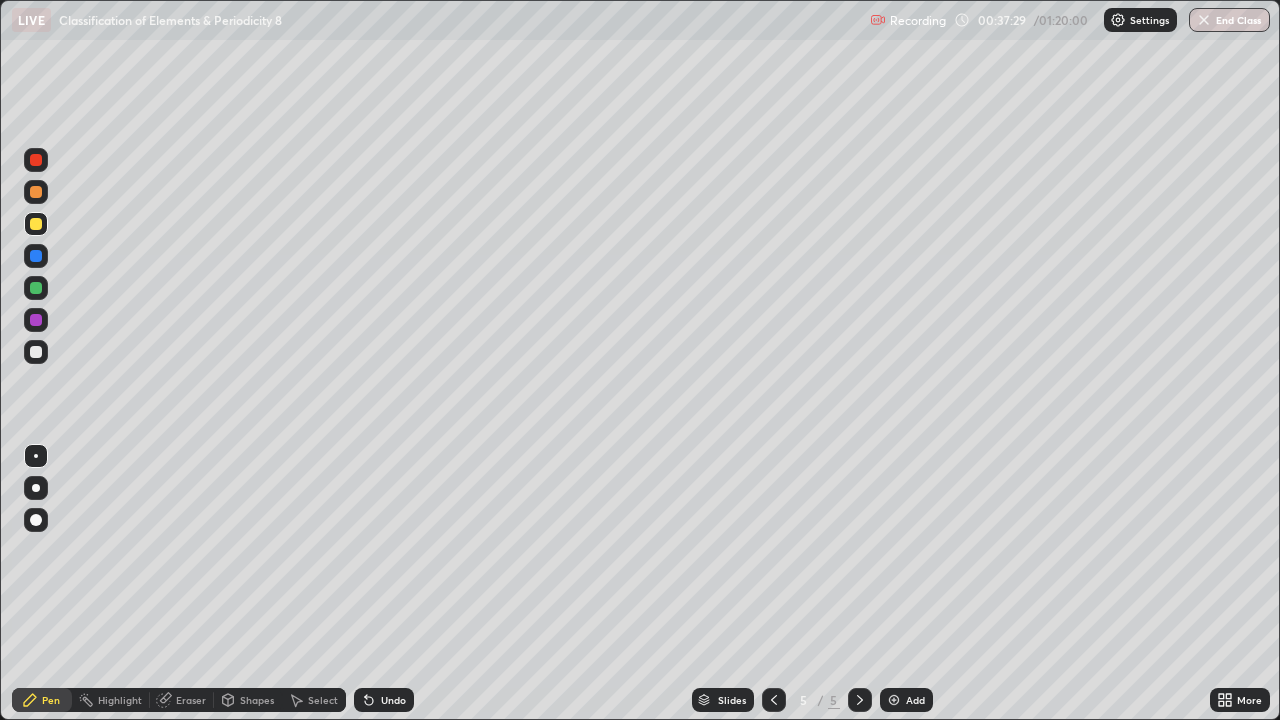 click on "Add" at bounding box center (906, 700) 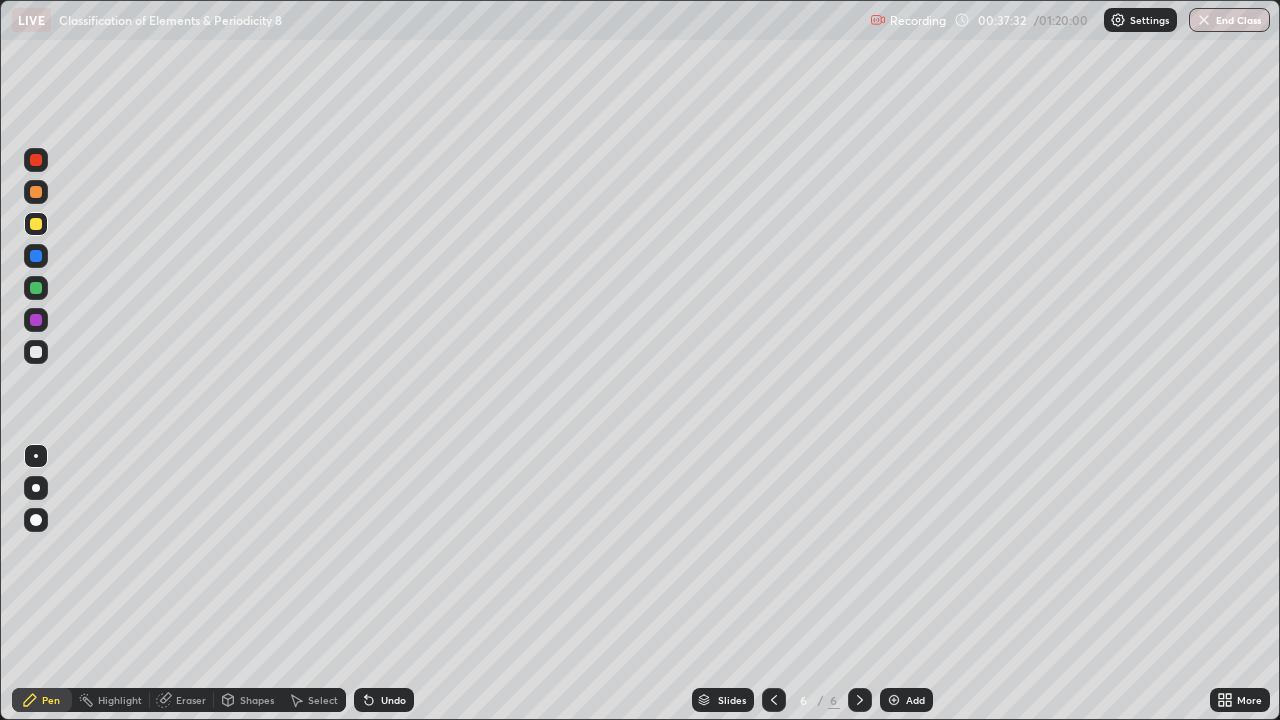 click at bounding box center (36, 352) 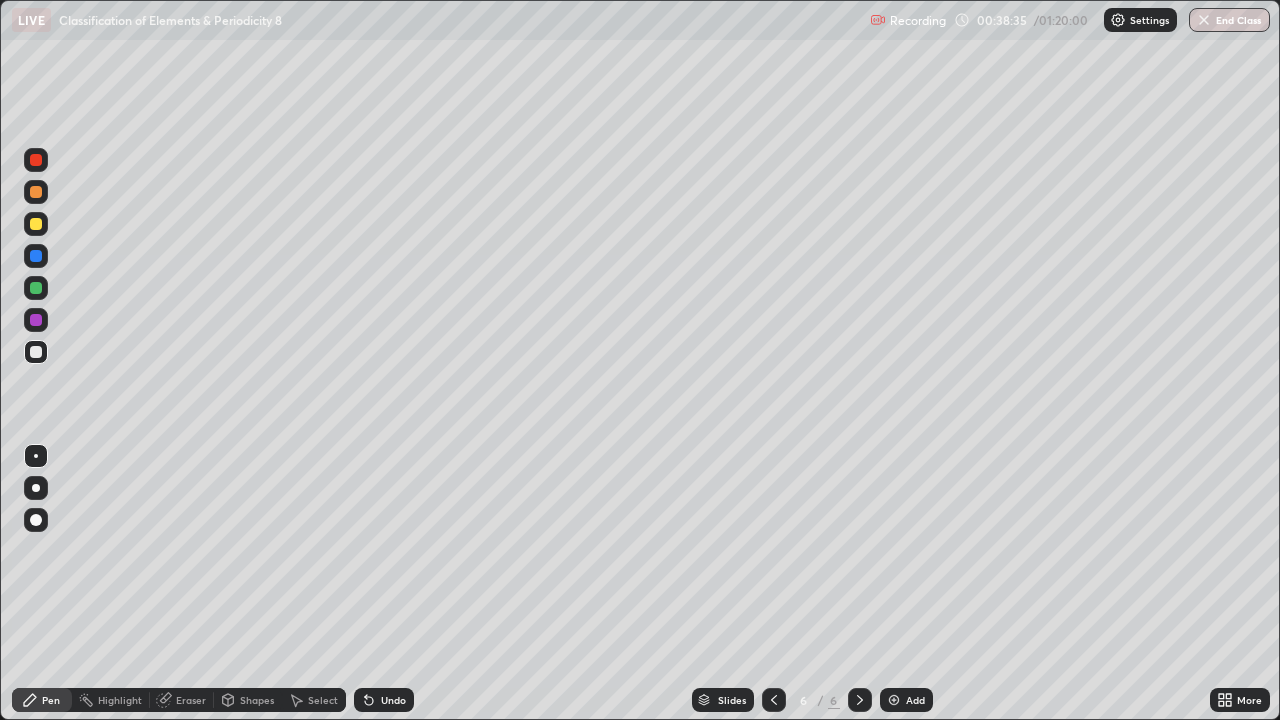 click at bounding box center (36, 288) 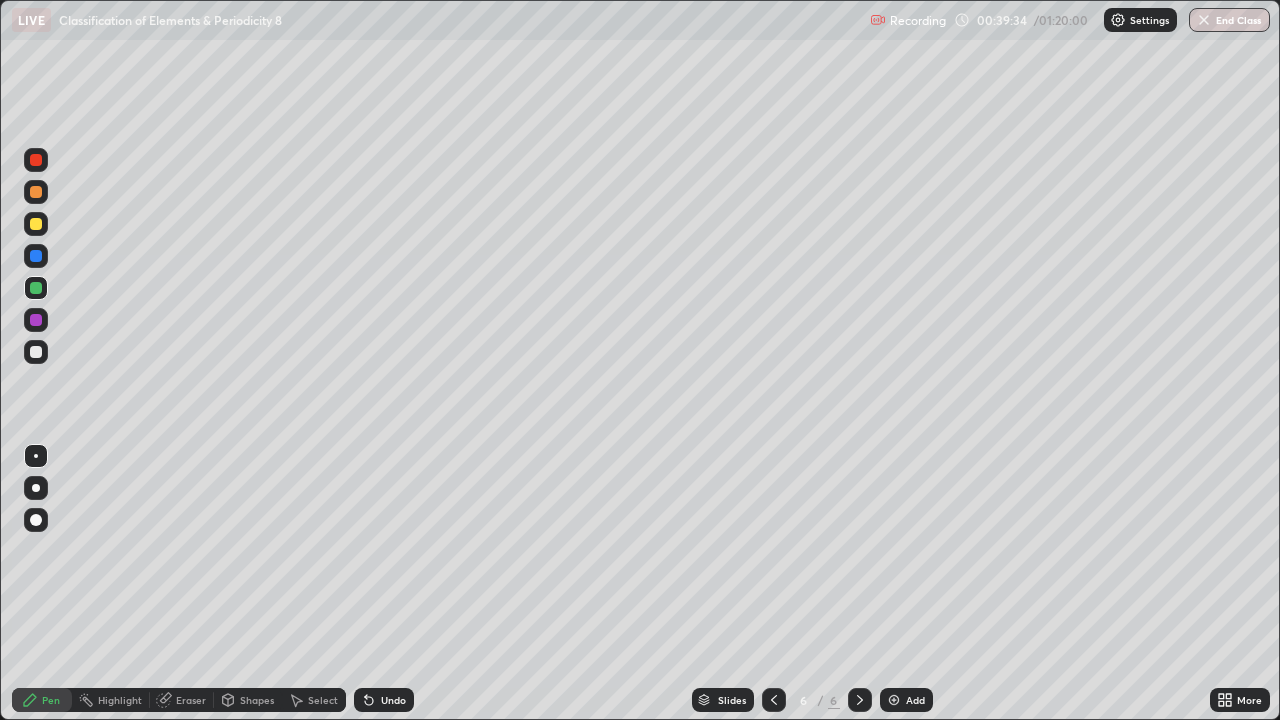 click on "Eraser" at bounding box center (191, 700) 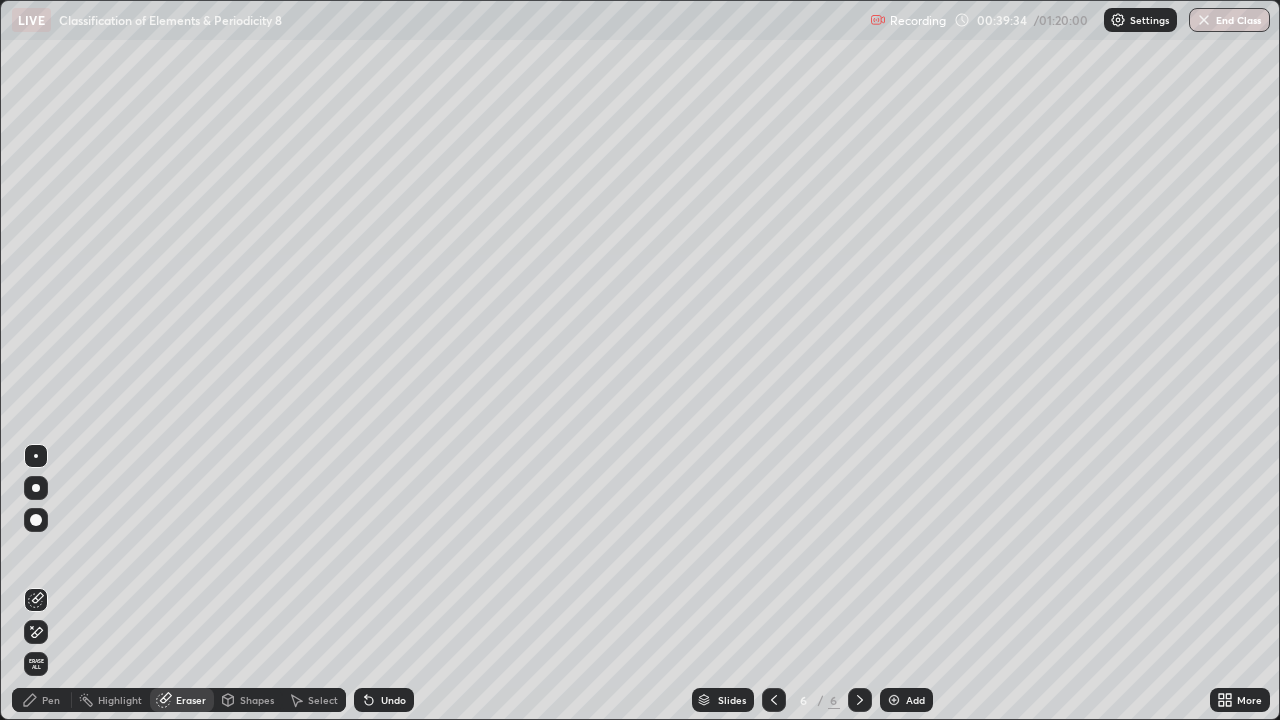 click on "Eraser" at bounding box center (191, 700) 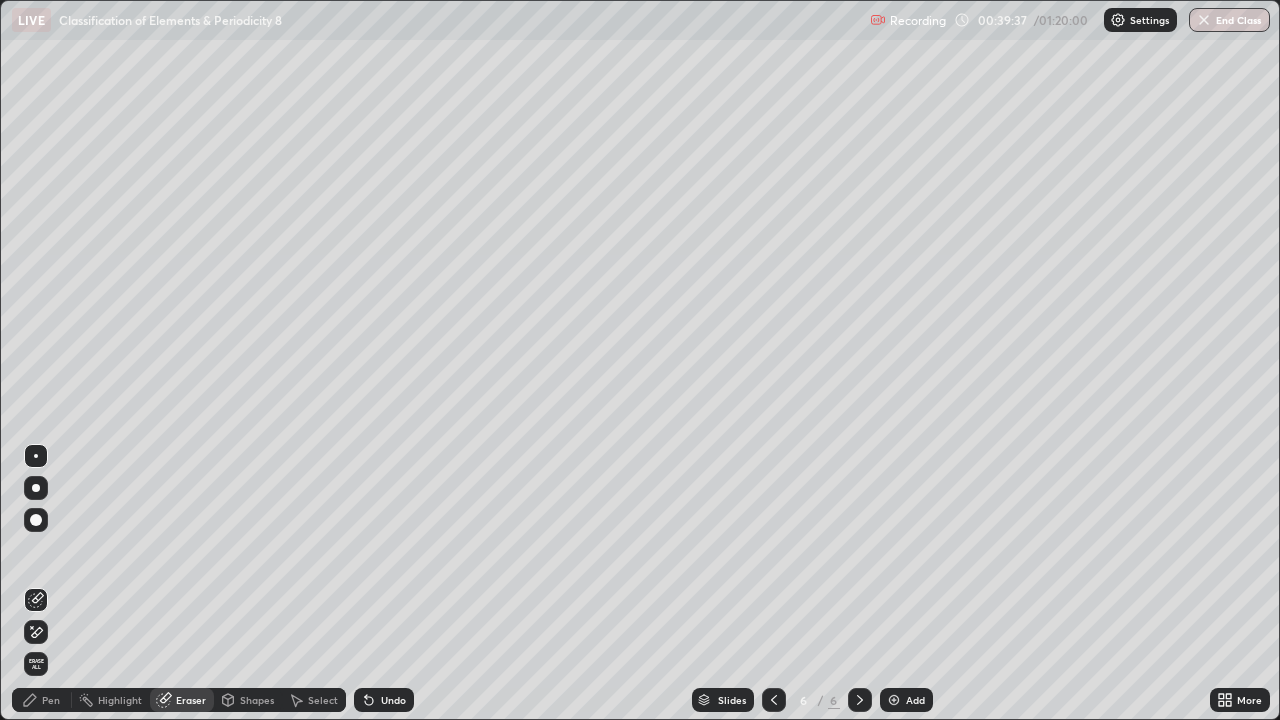 click on "Pen" at bounding box center (51, 700) 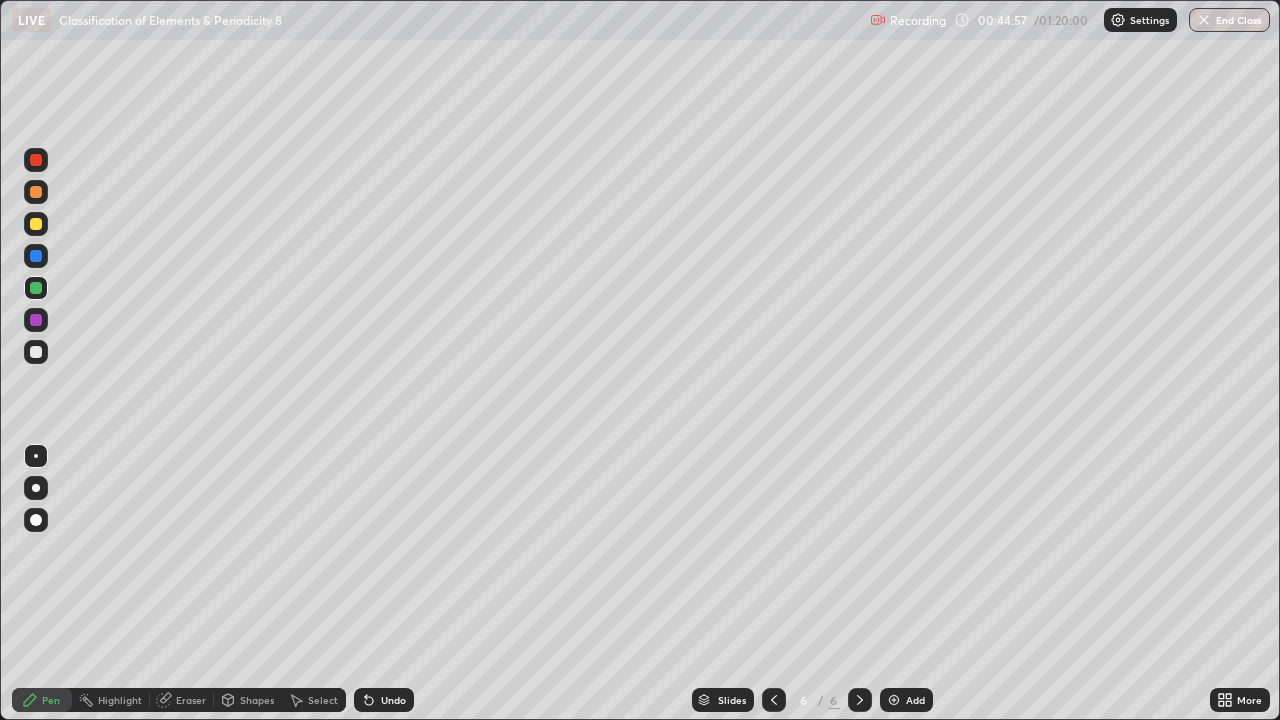 click on "Undo" at bounding box center [384, 700] 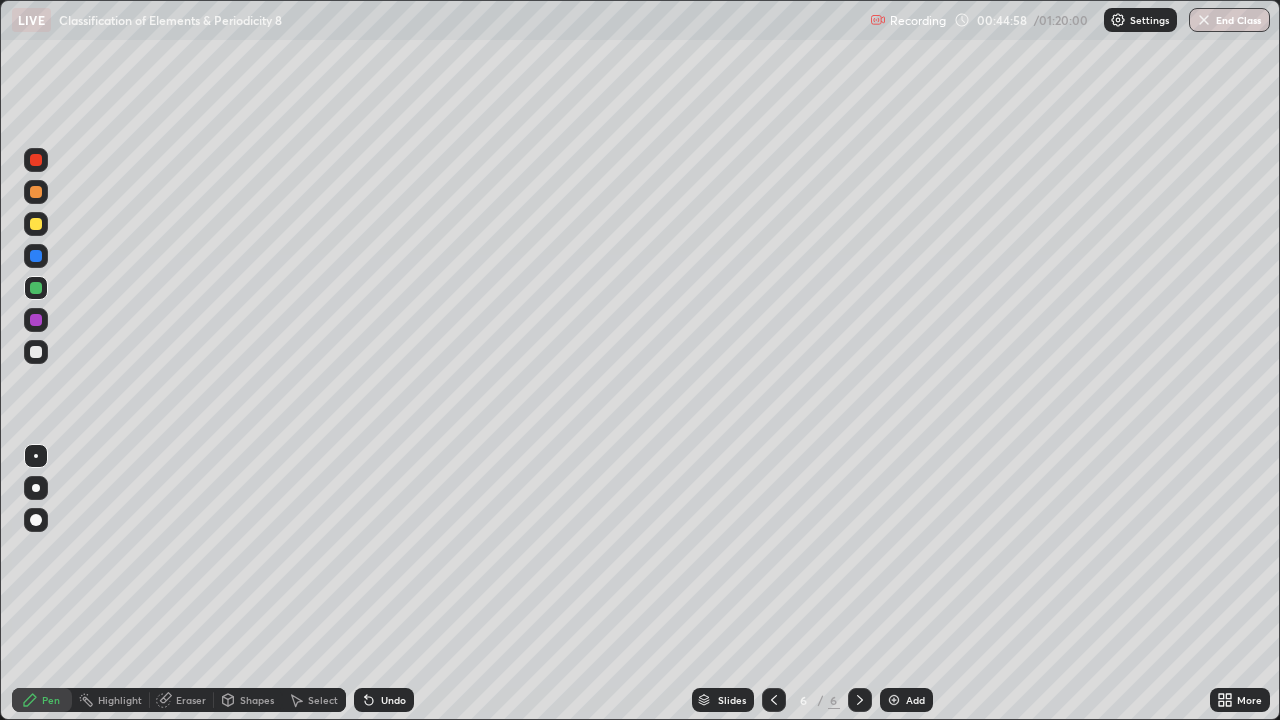 click on "Undo" at bounding box center [384, 700] 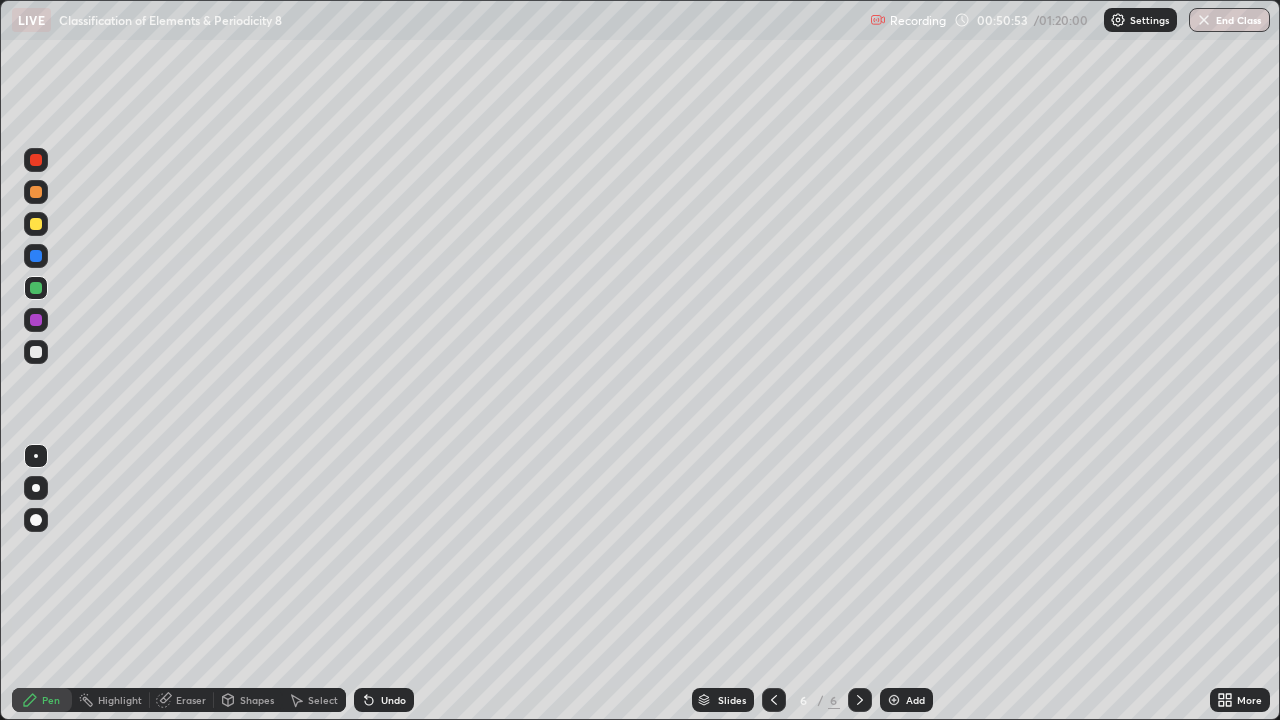 click on "Add" at bounding box center (906, 700) 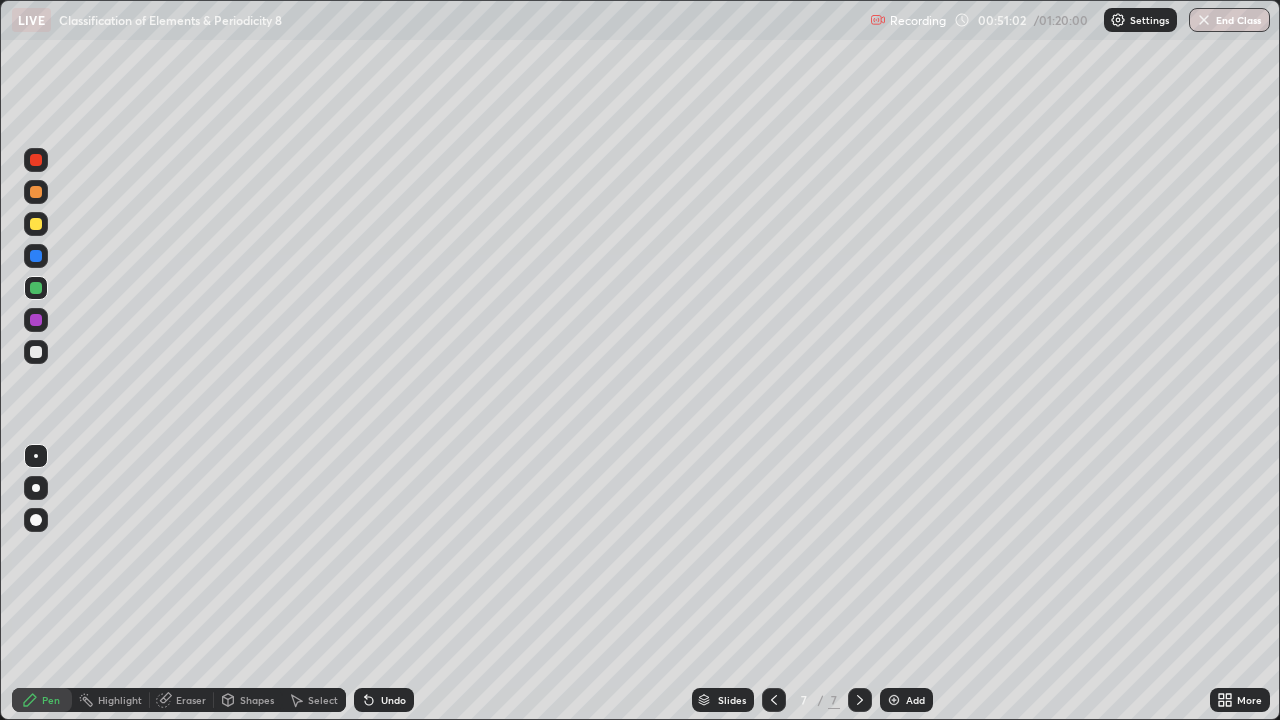 click at bounding box center [36, 224] 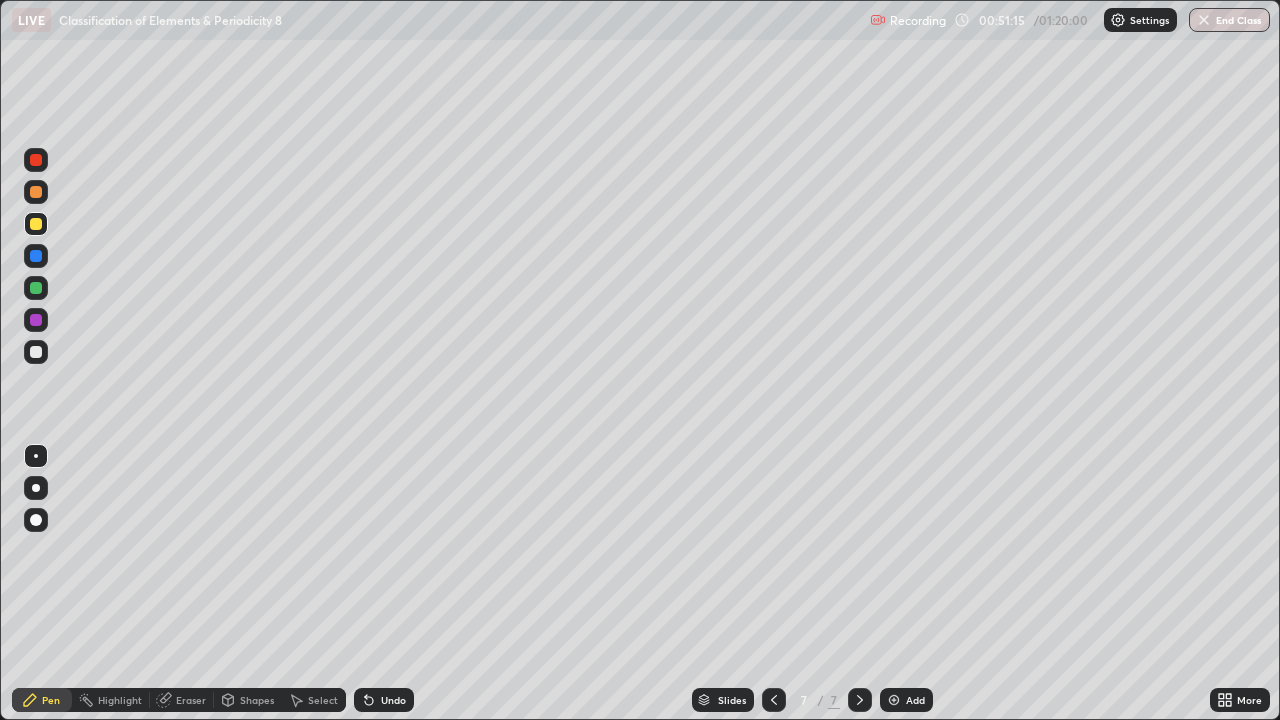 click at bounding box center [36, 352] 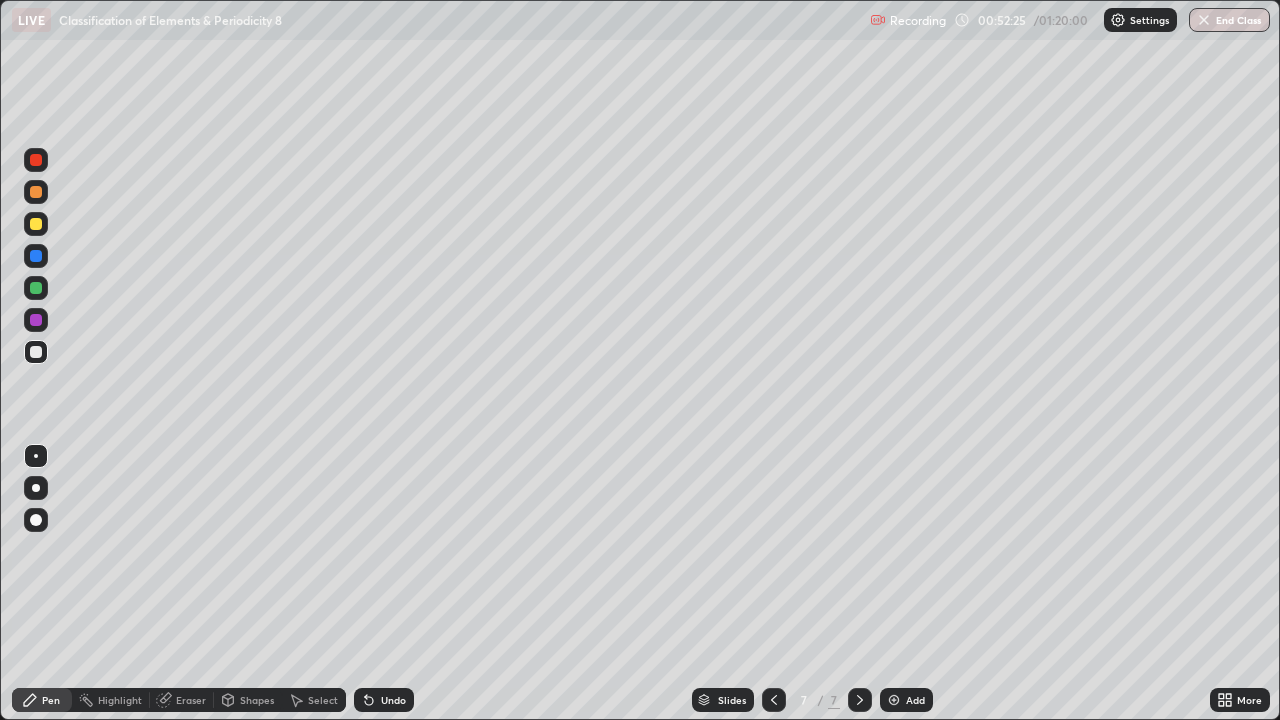 click on "Undo" at bounding box center (393, 700) 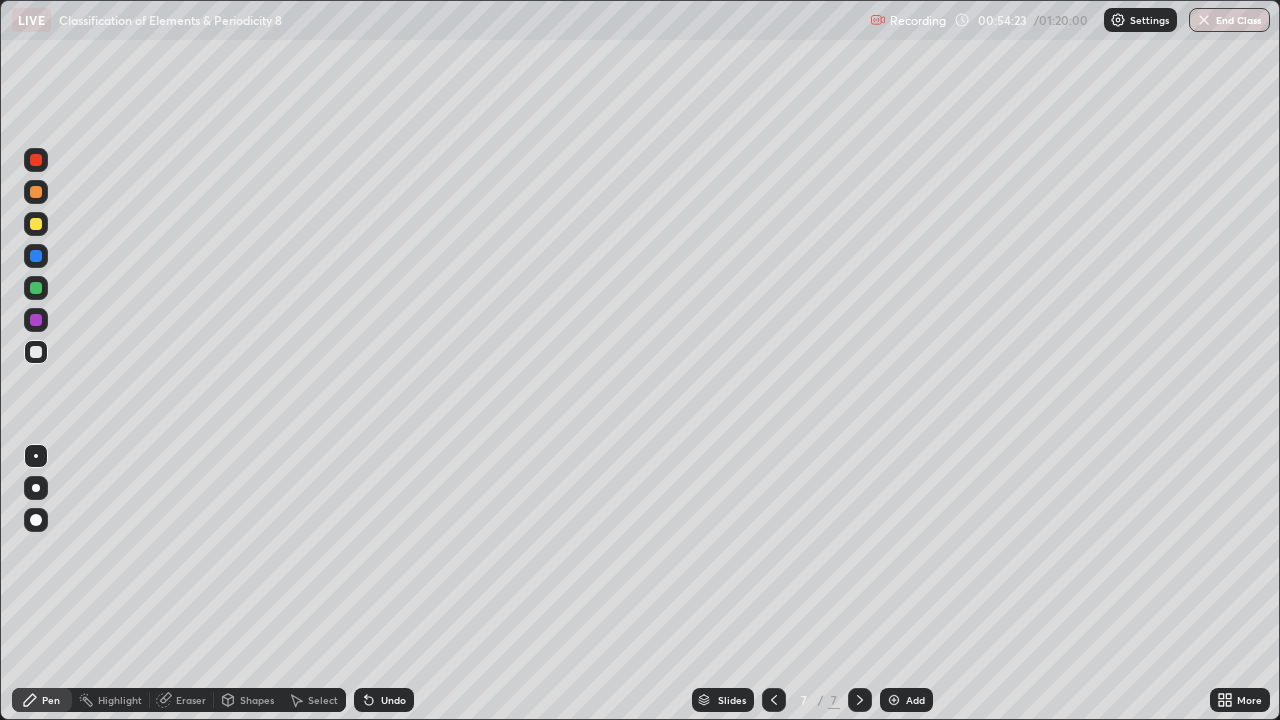 click on "Undo" at bounding box center [393, 700] 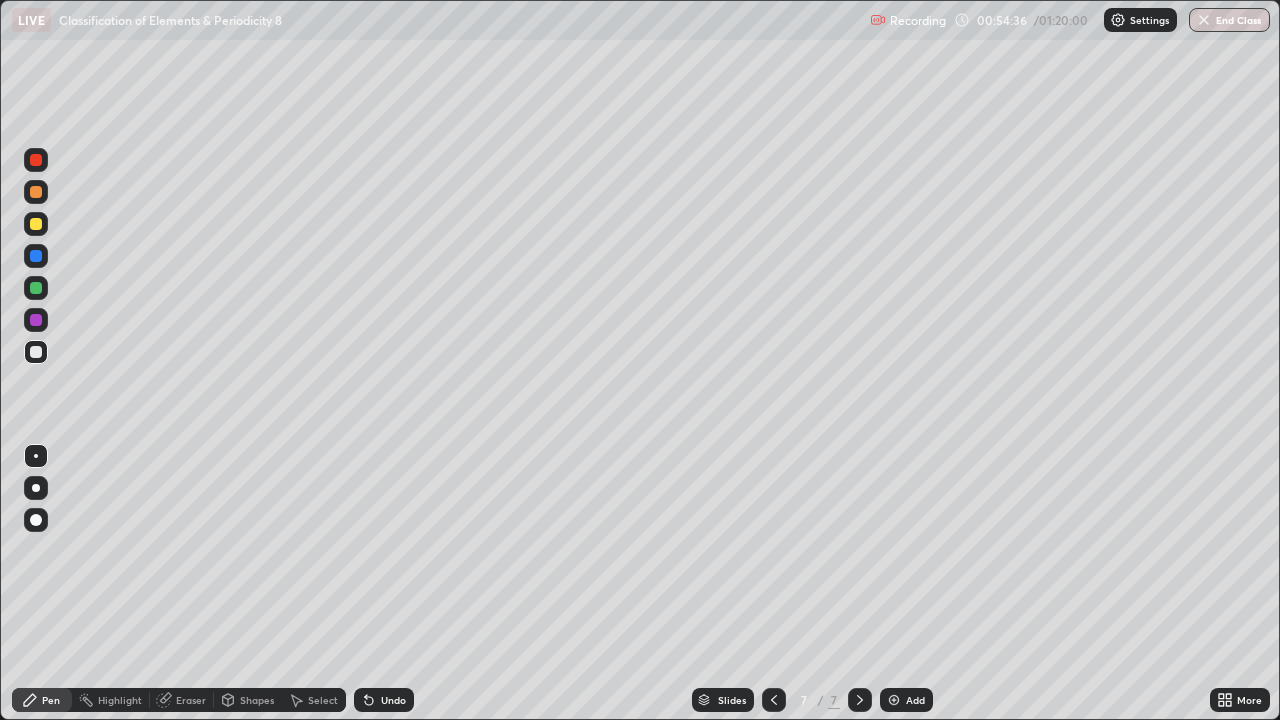 click on "Eraser" at bounding box center [191, 700] 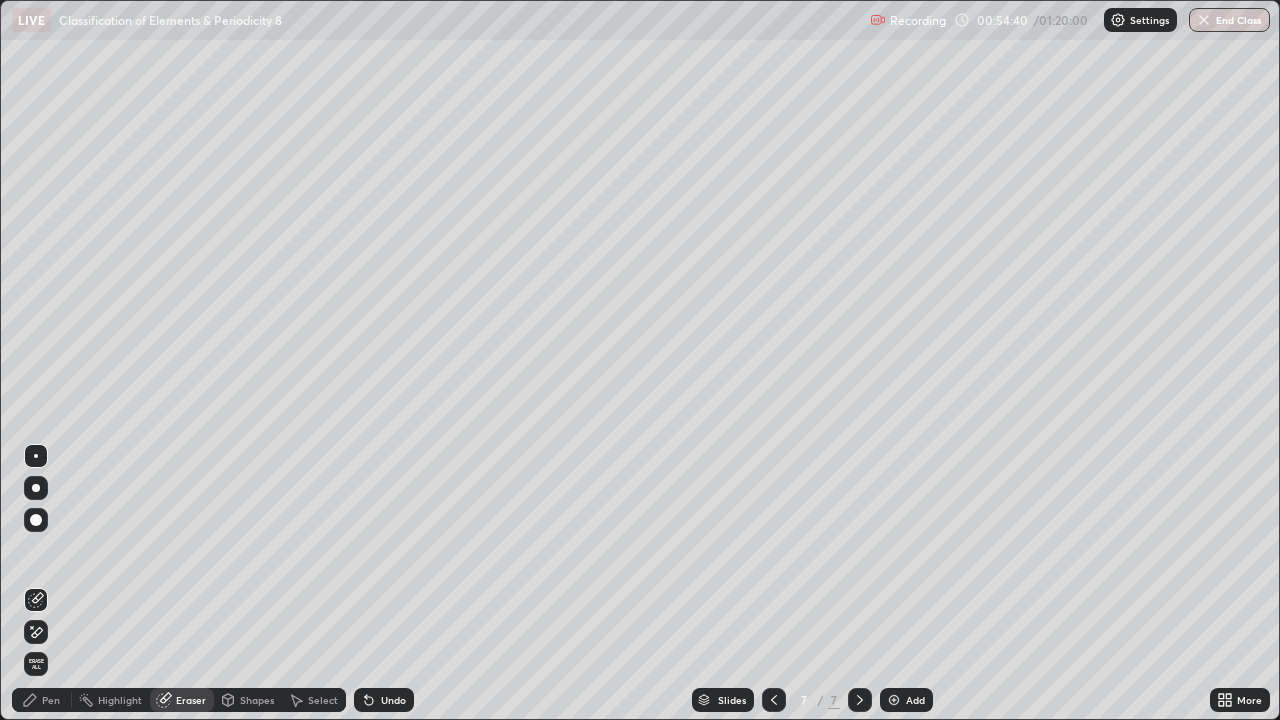 click on "Pen" at bounding box center [51, 700] 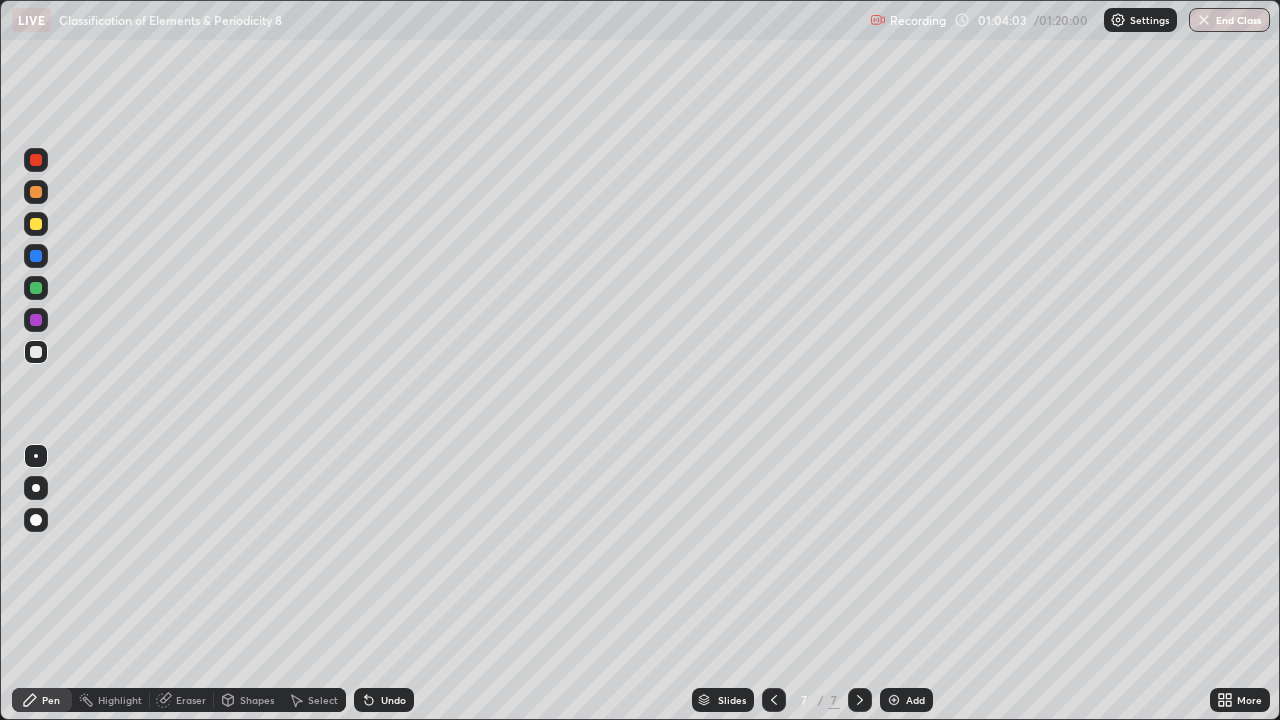 click on "Add" at bounding box center [906, 700] 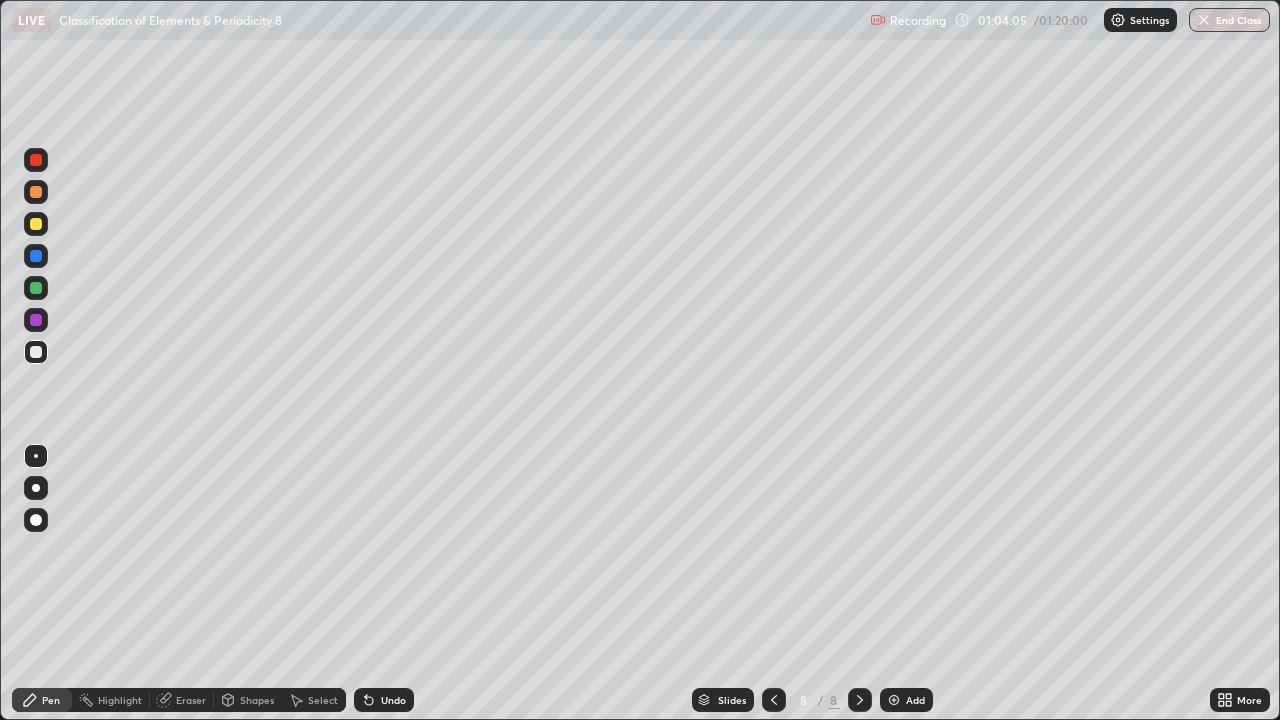 click at bounding box center [36, 352] 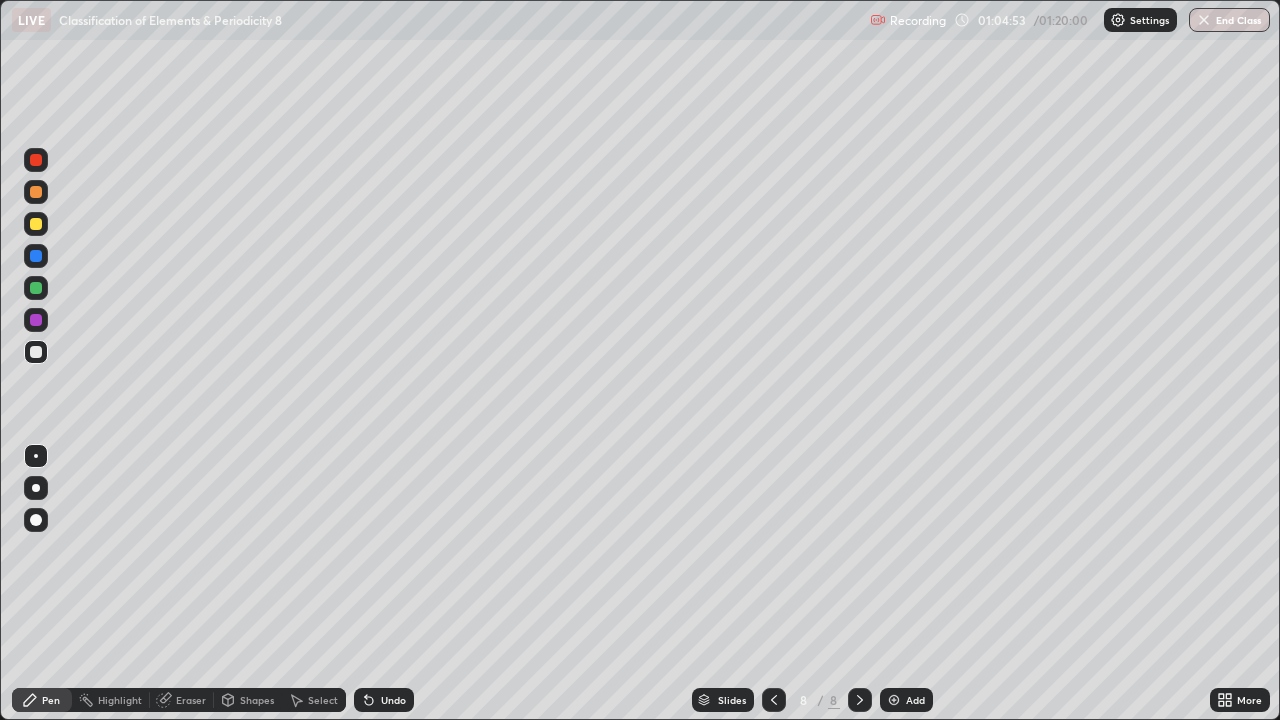 click on "Undo" at bounding box center (393, 700) 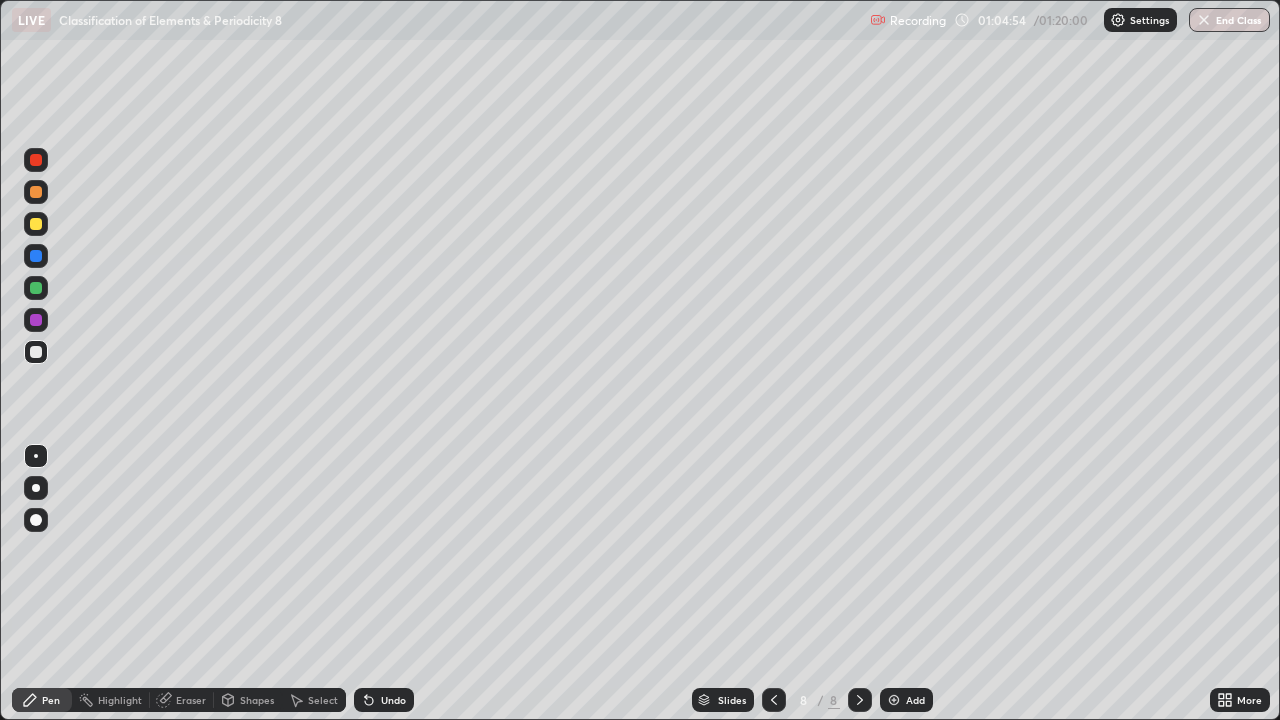 click on "Undo" at bounding box center [393, 700] 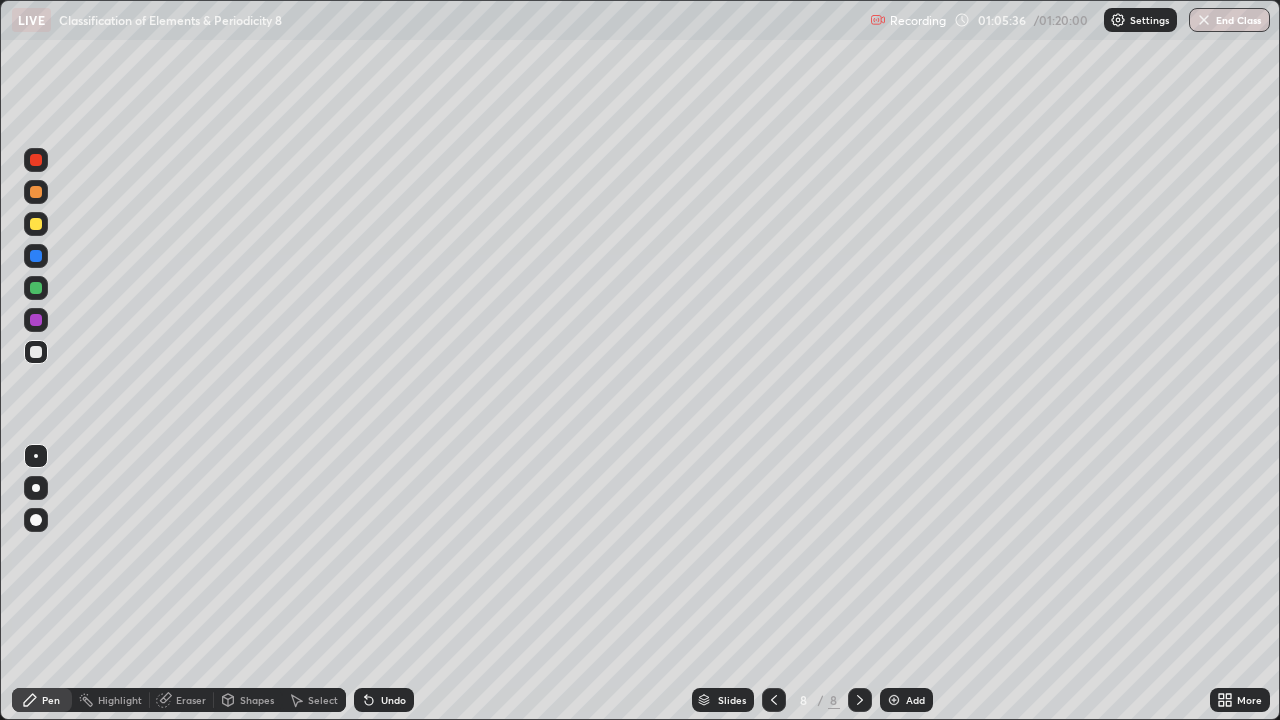 click at bounding box center [36, 288] 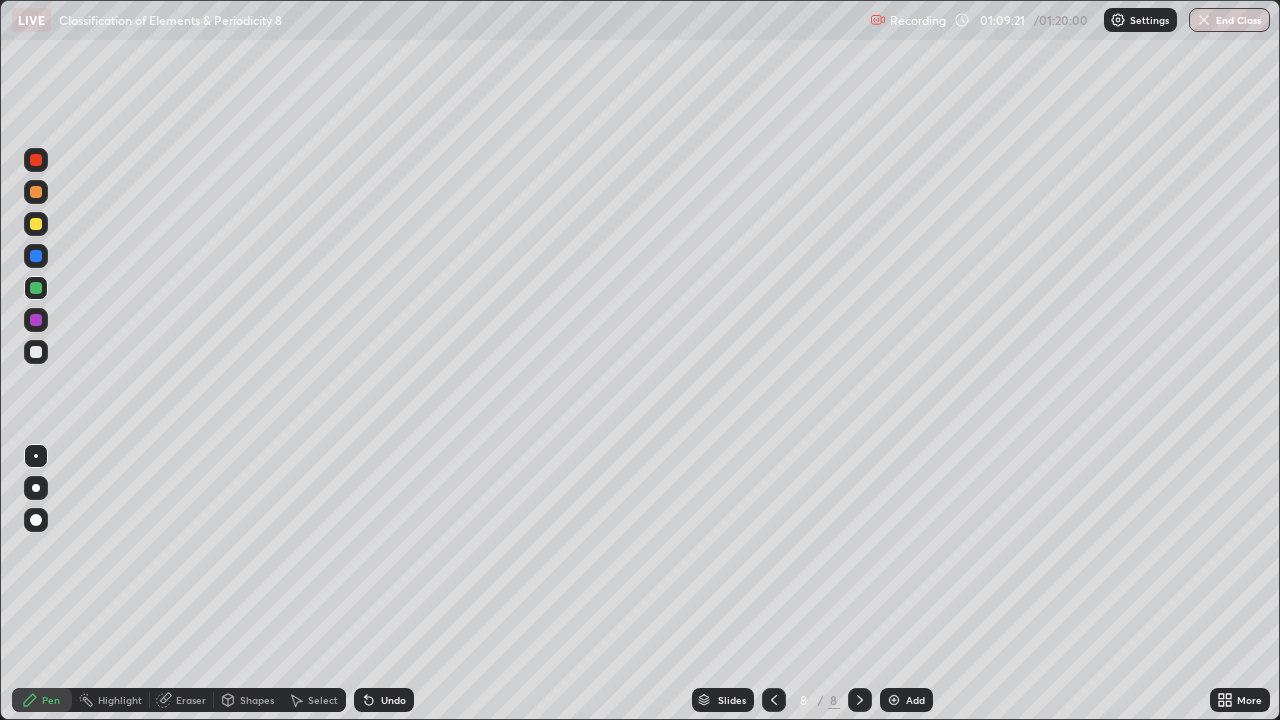 click at bounding box center (36, 352) 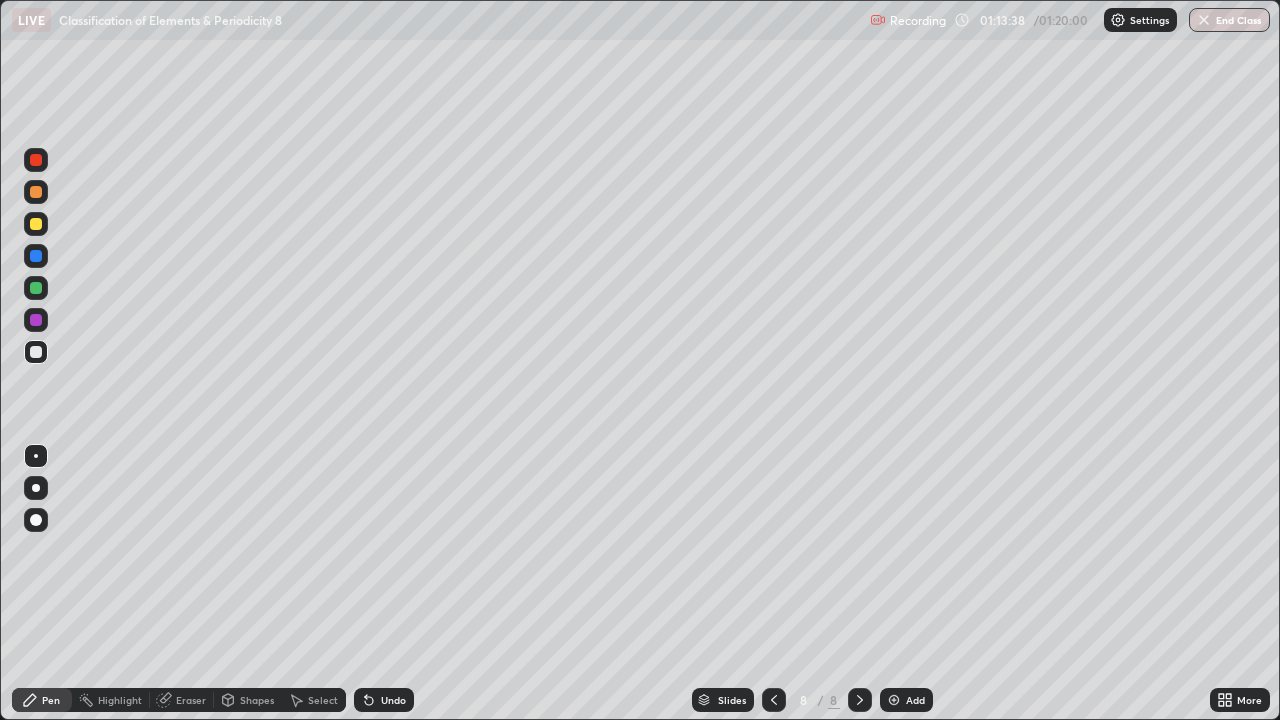 click on "End Class" at bounding box center [1229, 20] 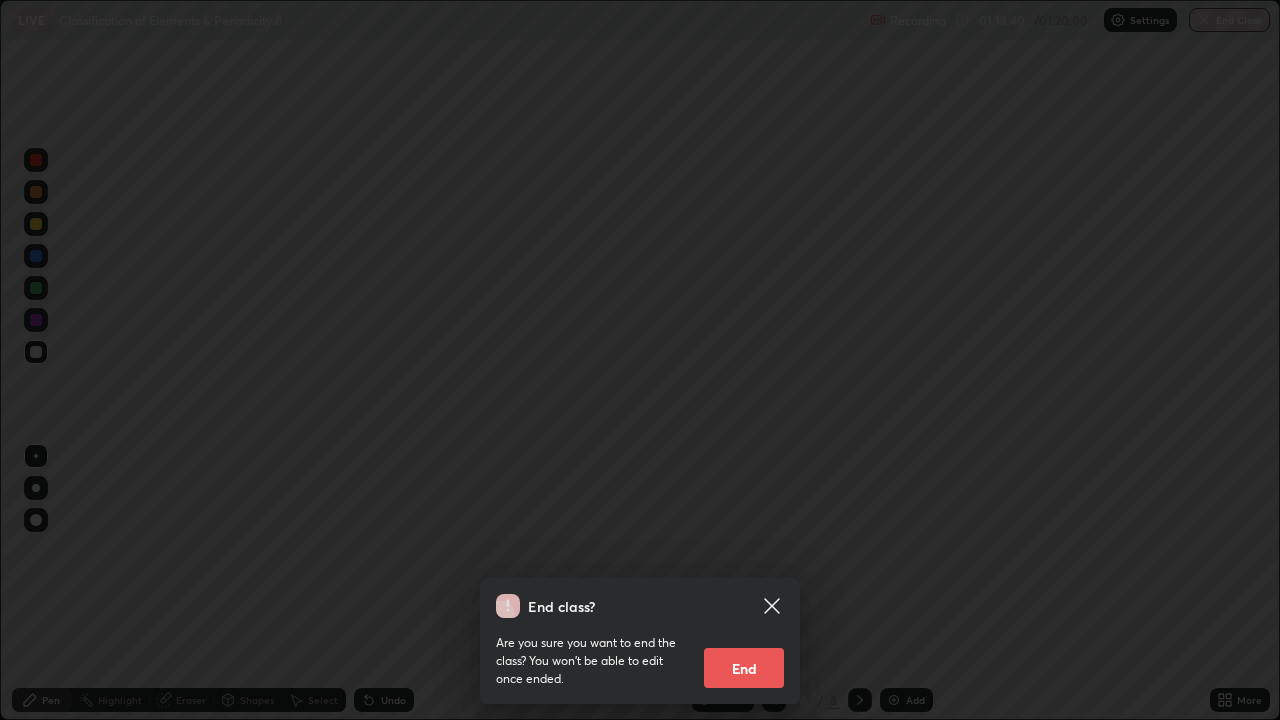 click 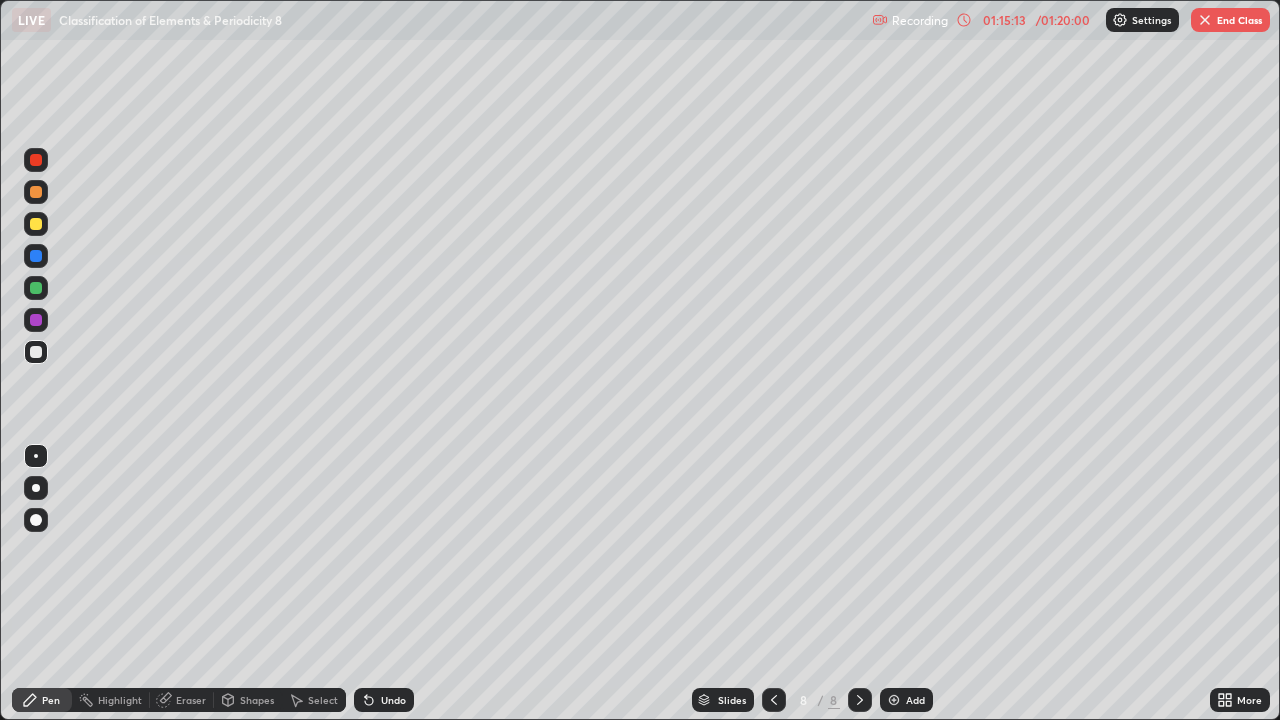 click 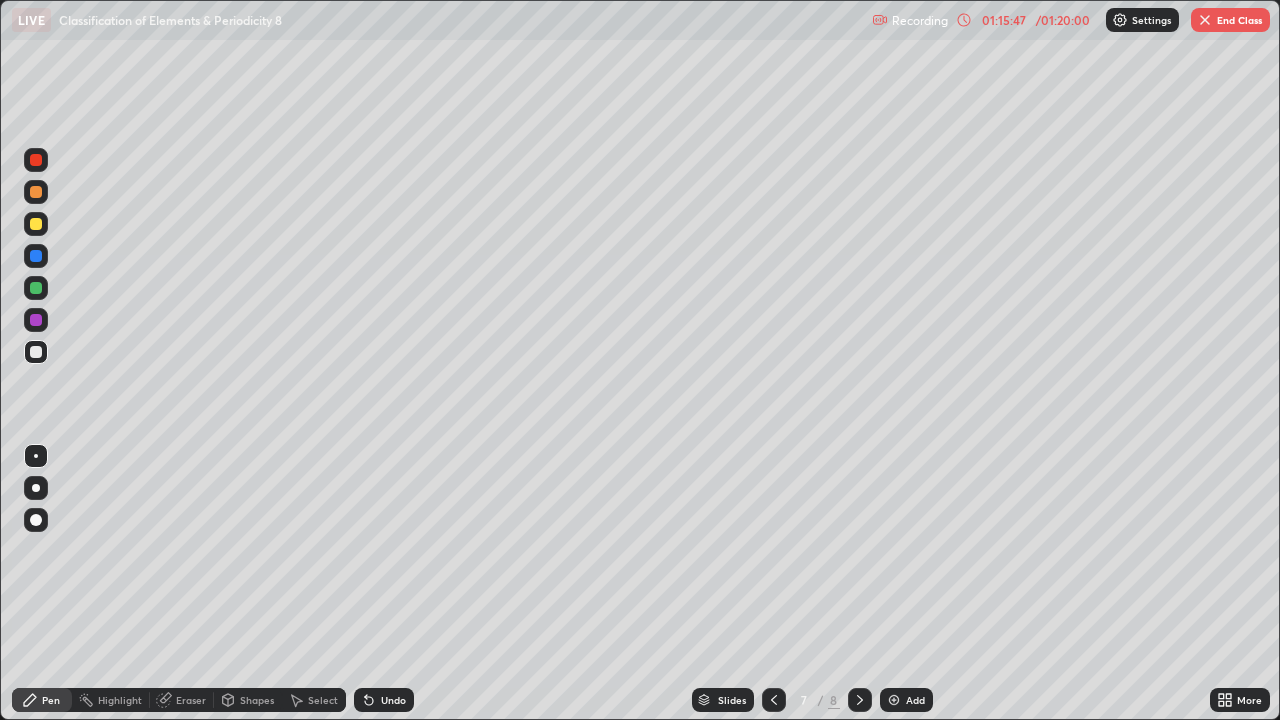 click on "End Class" at bounding box center [1230, 20] 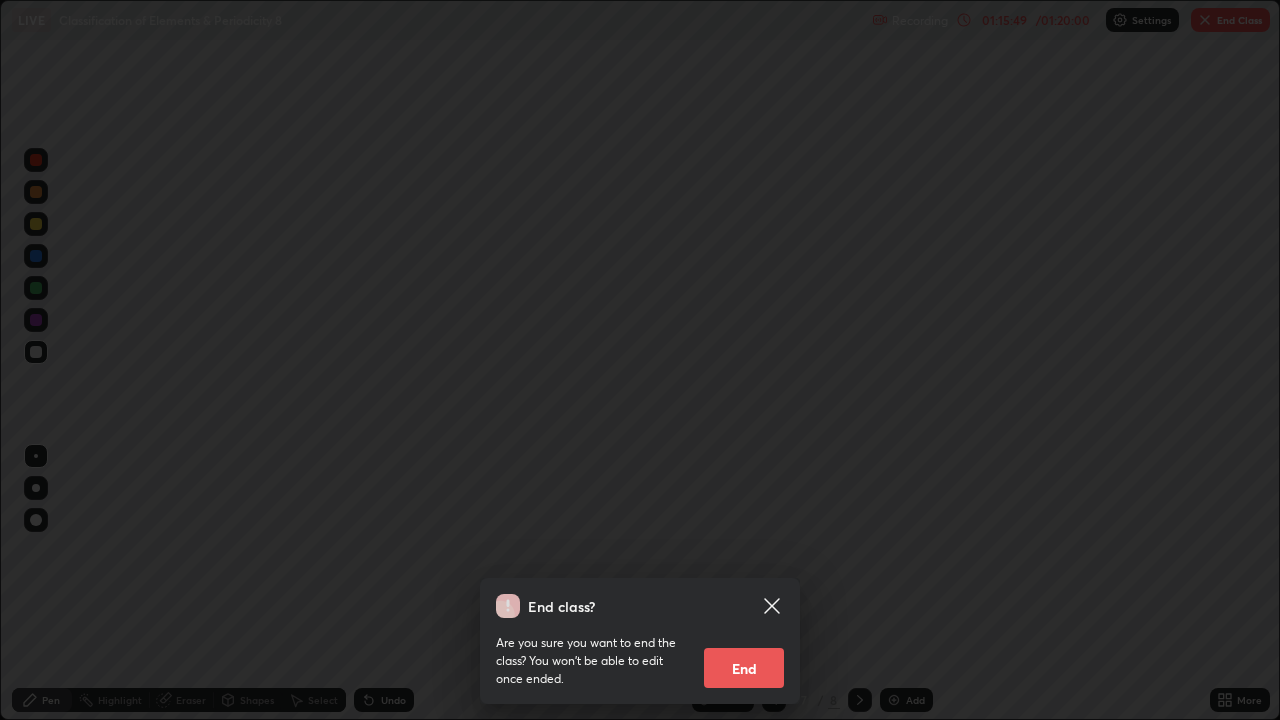 click on "End" at bounding box center (744, 668) 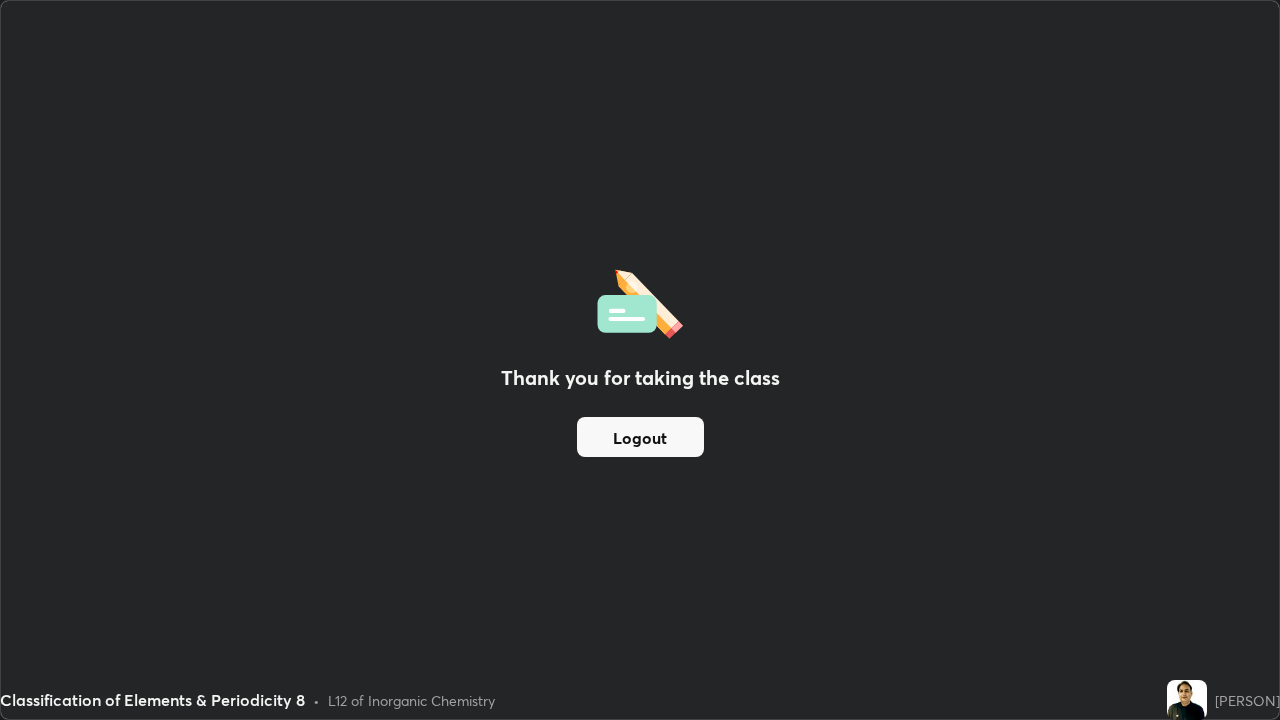 click on "Logout" at bounding box center (640, 437) 